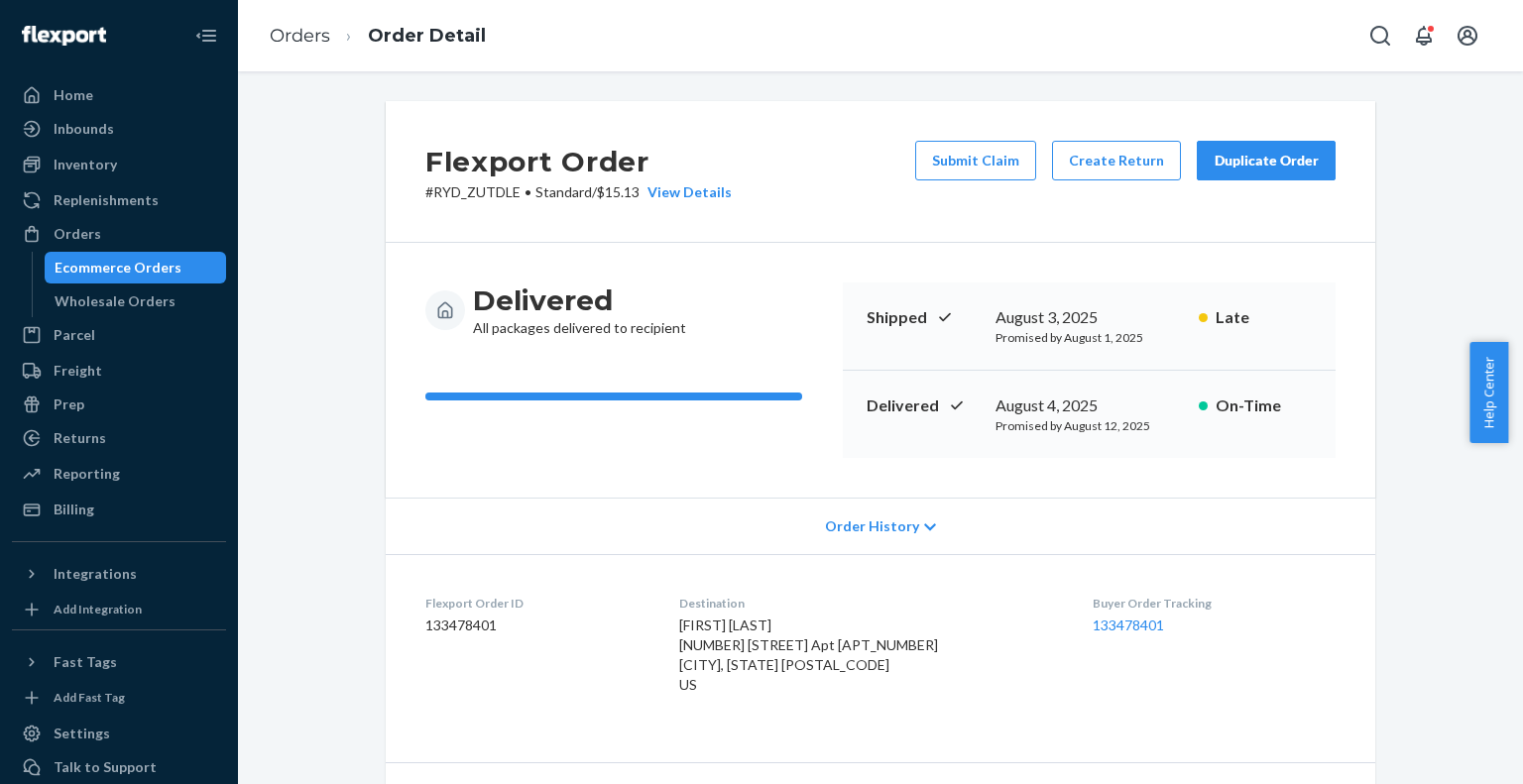 scroll, scrollTop: 0, scrollLeft: 0, axis: both 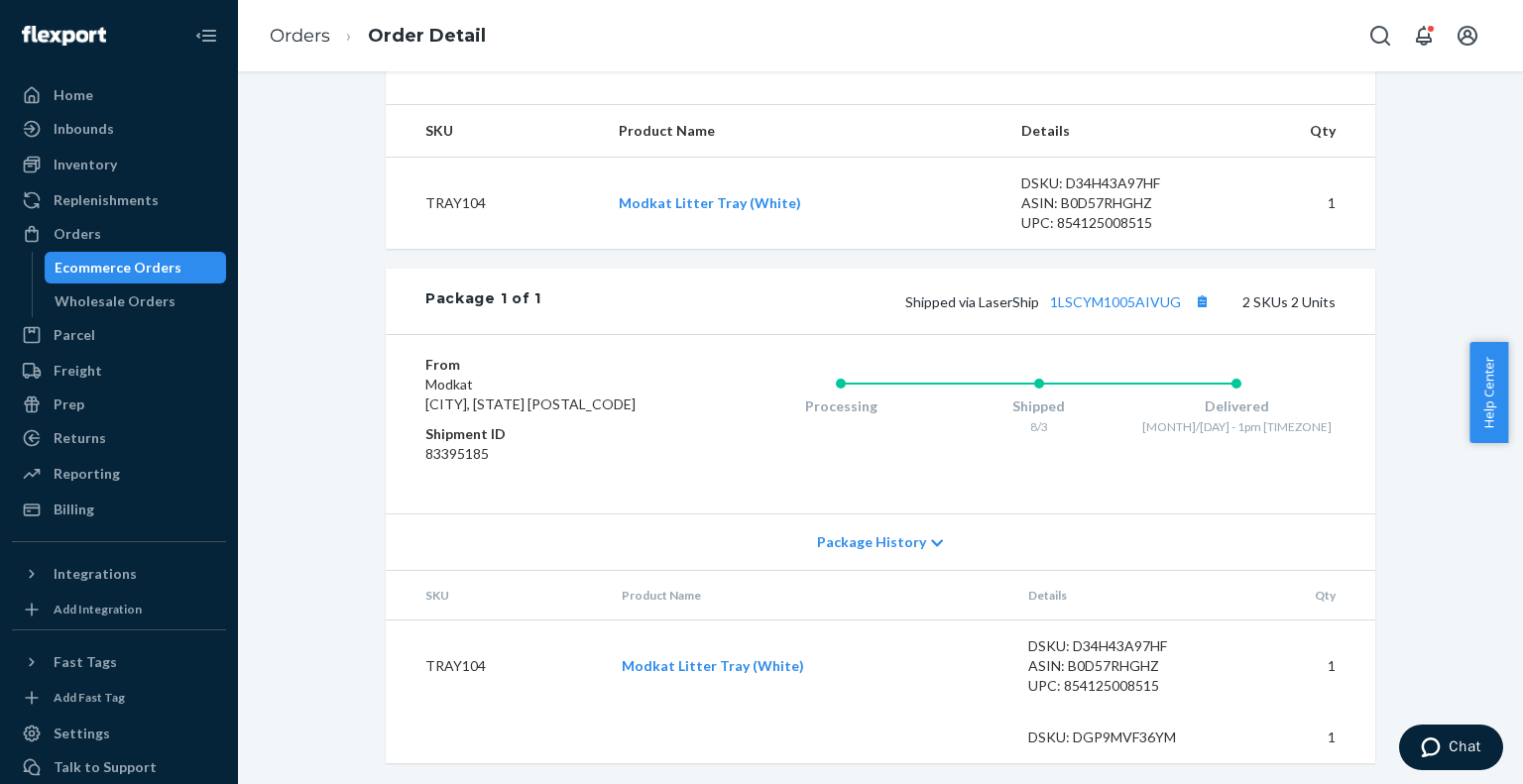 click on "Ecommerce Orders" at bounding box center [118, 268] 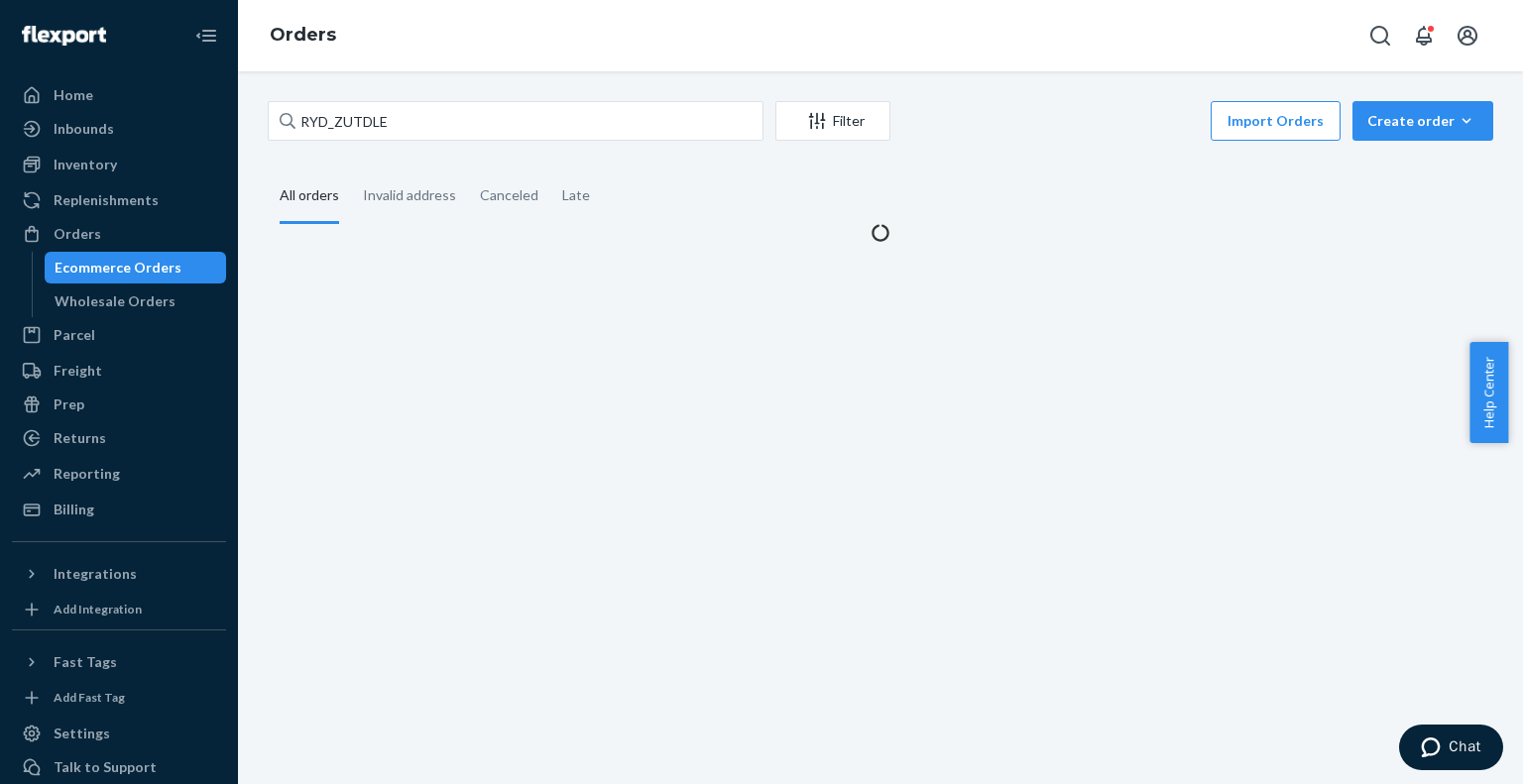 scroll, scrollTop: 0, scrollLeft: 0, axis: both 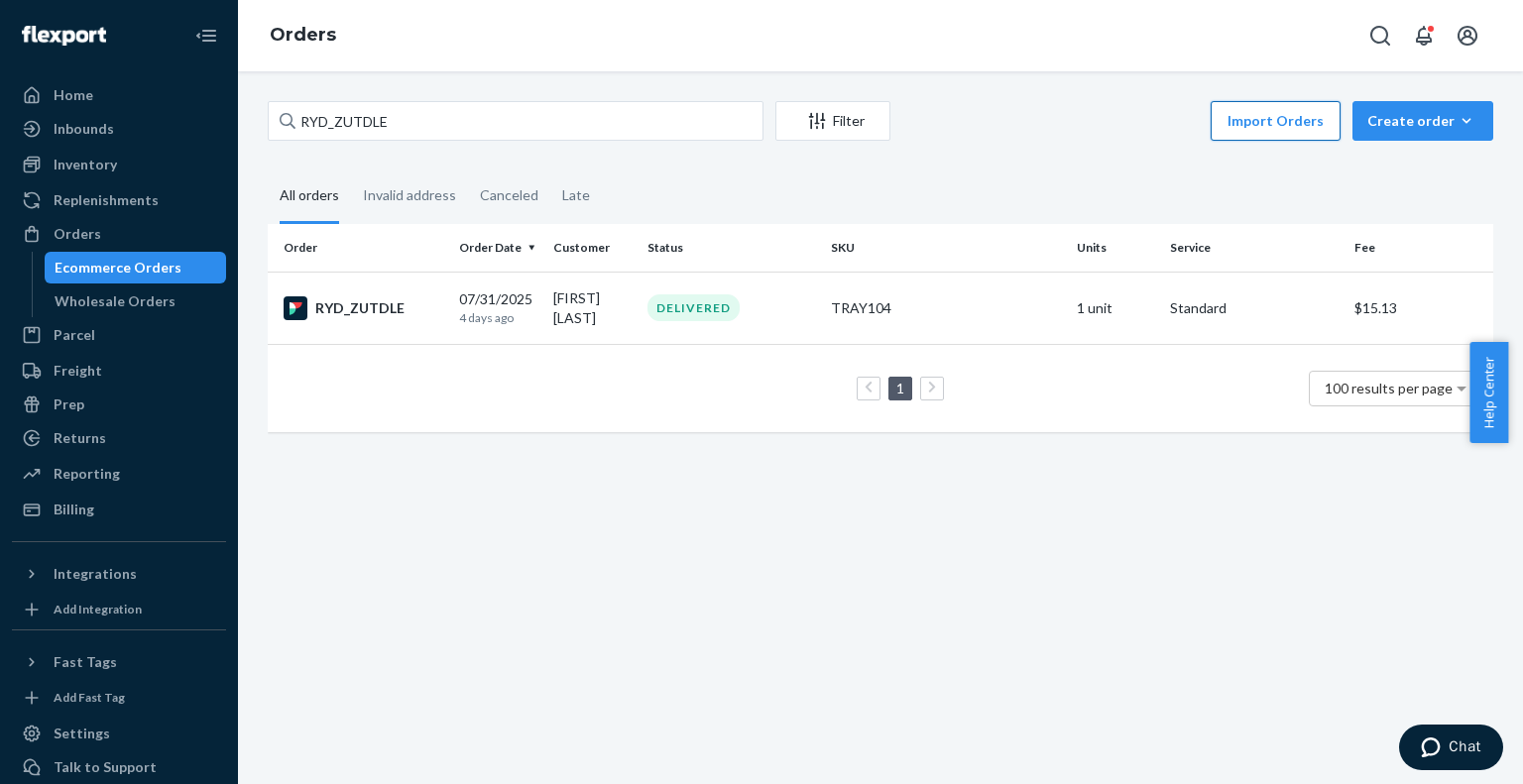 click on "Import Orders" at bounding box center (1275, 121) 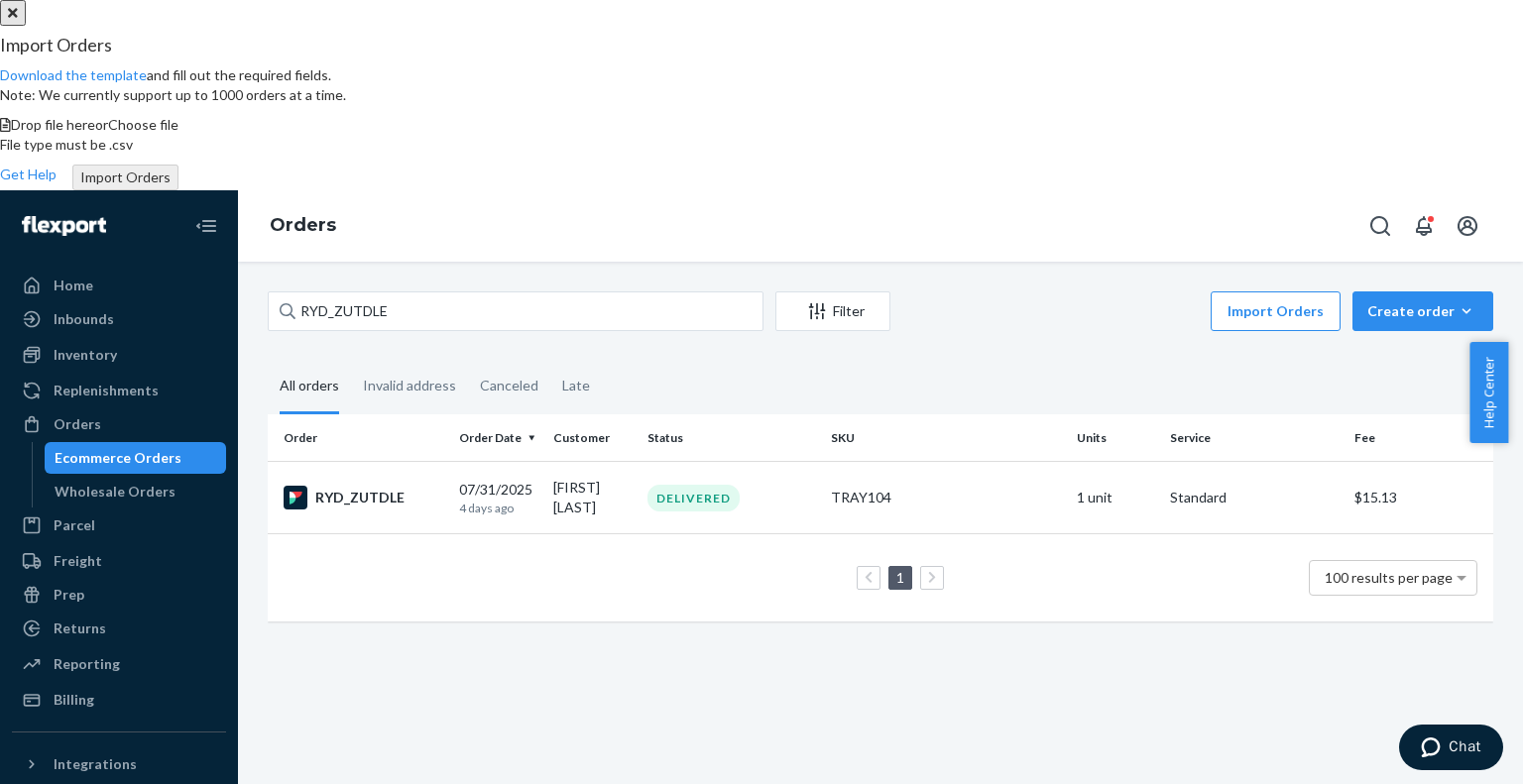 click at bounding box center [13, 13] 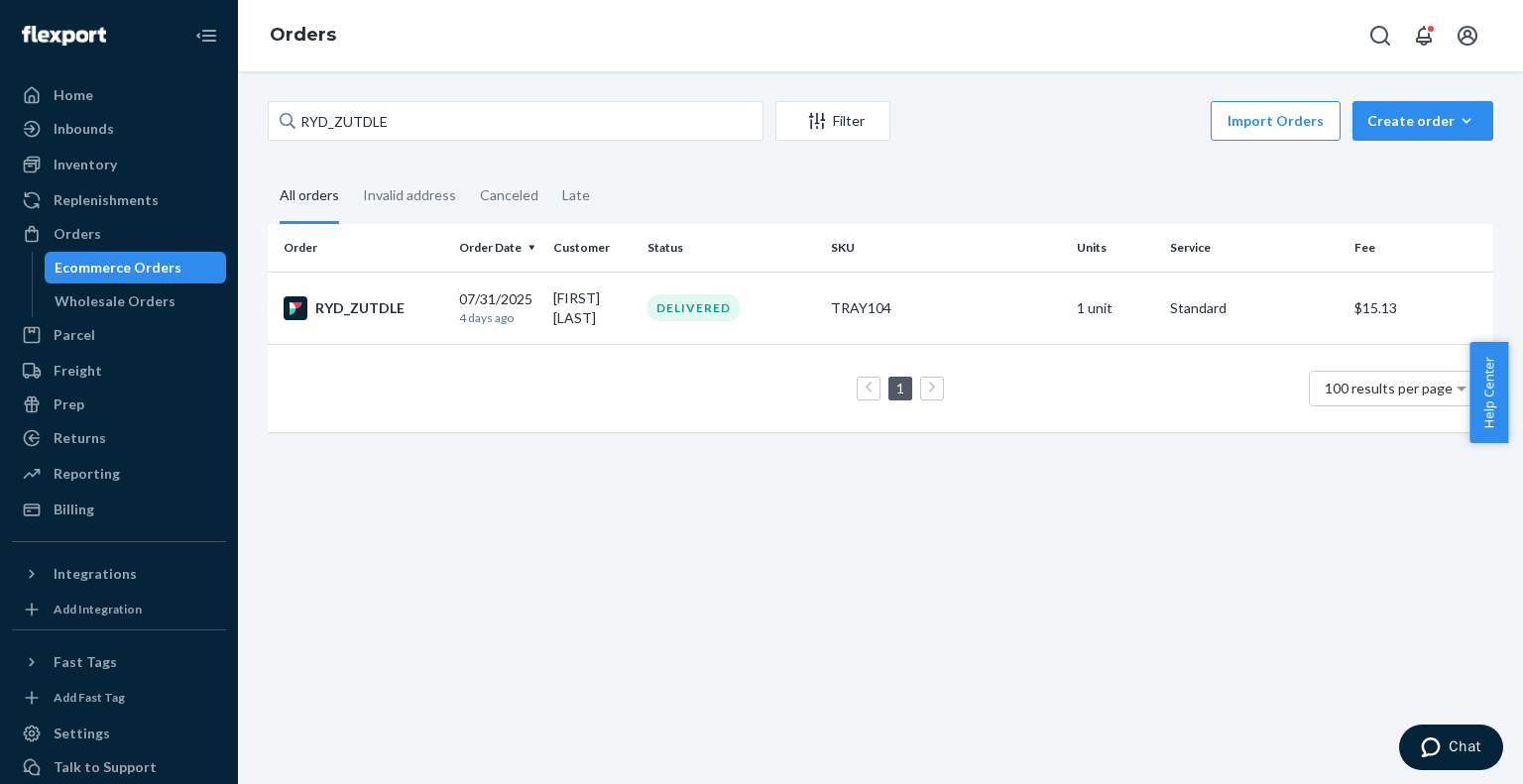 click on "Import Orders Create order Ecommerce order Removal order" at bounding box center (1198, 123) 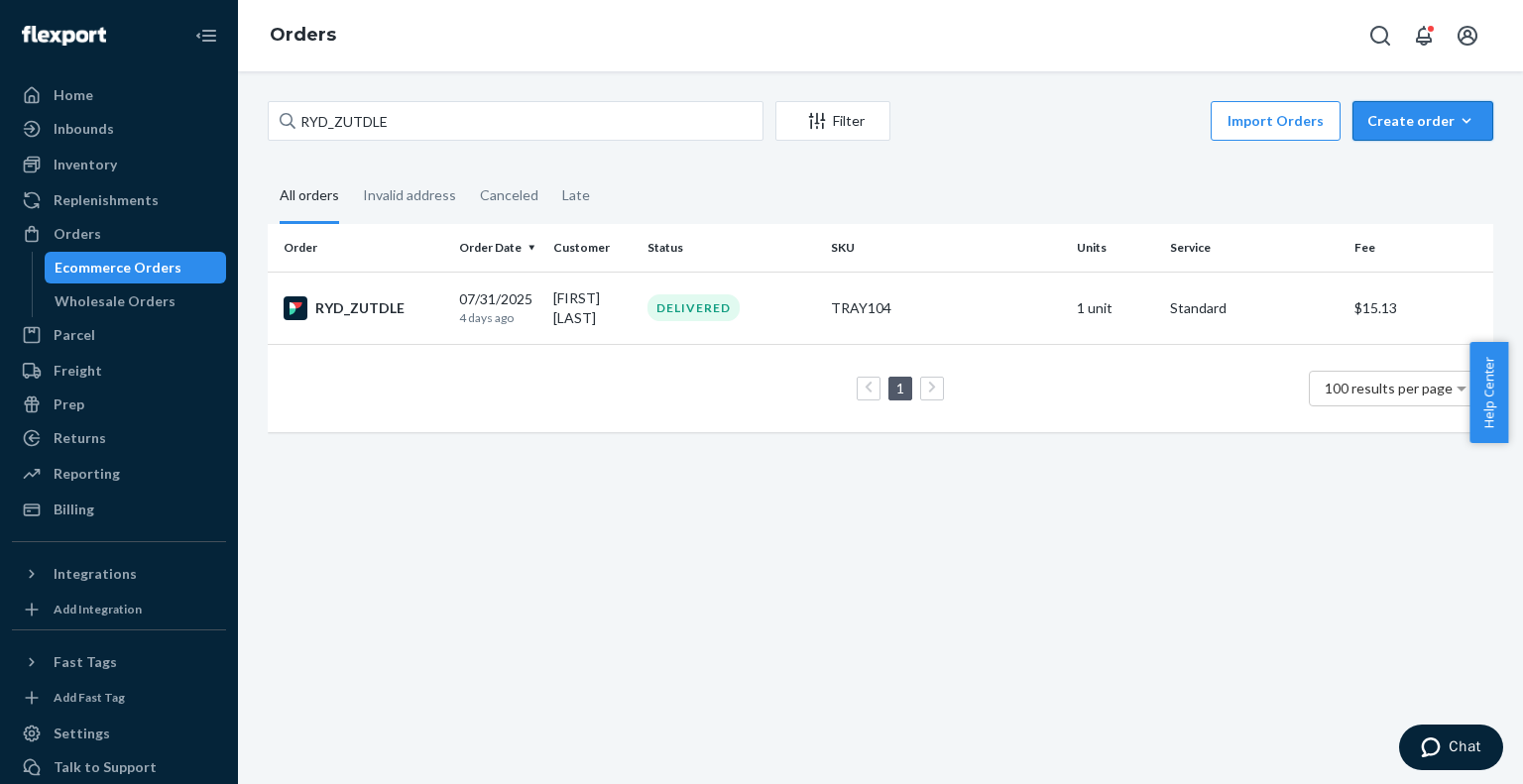 click on "Create order" at bounding box center [1423, 121] 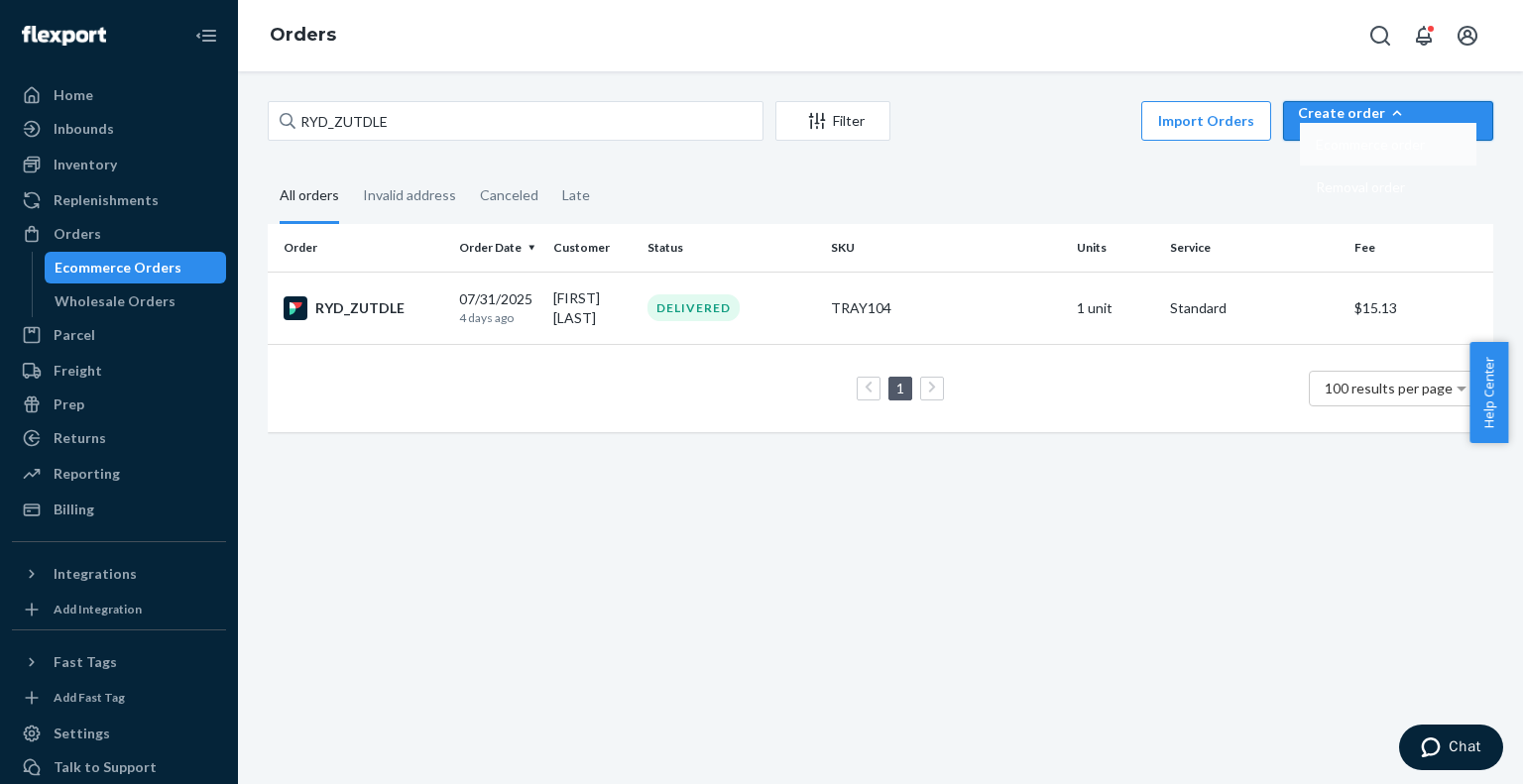 click on "Ecommerce order" at bounding box center [1370, 145] 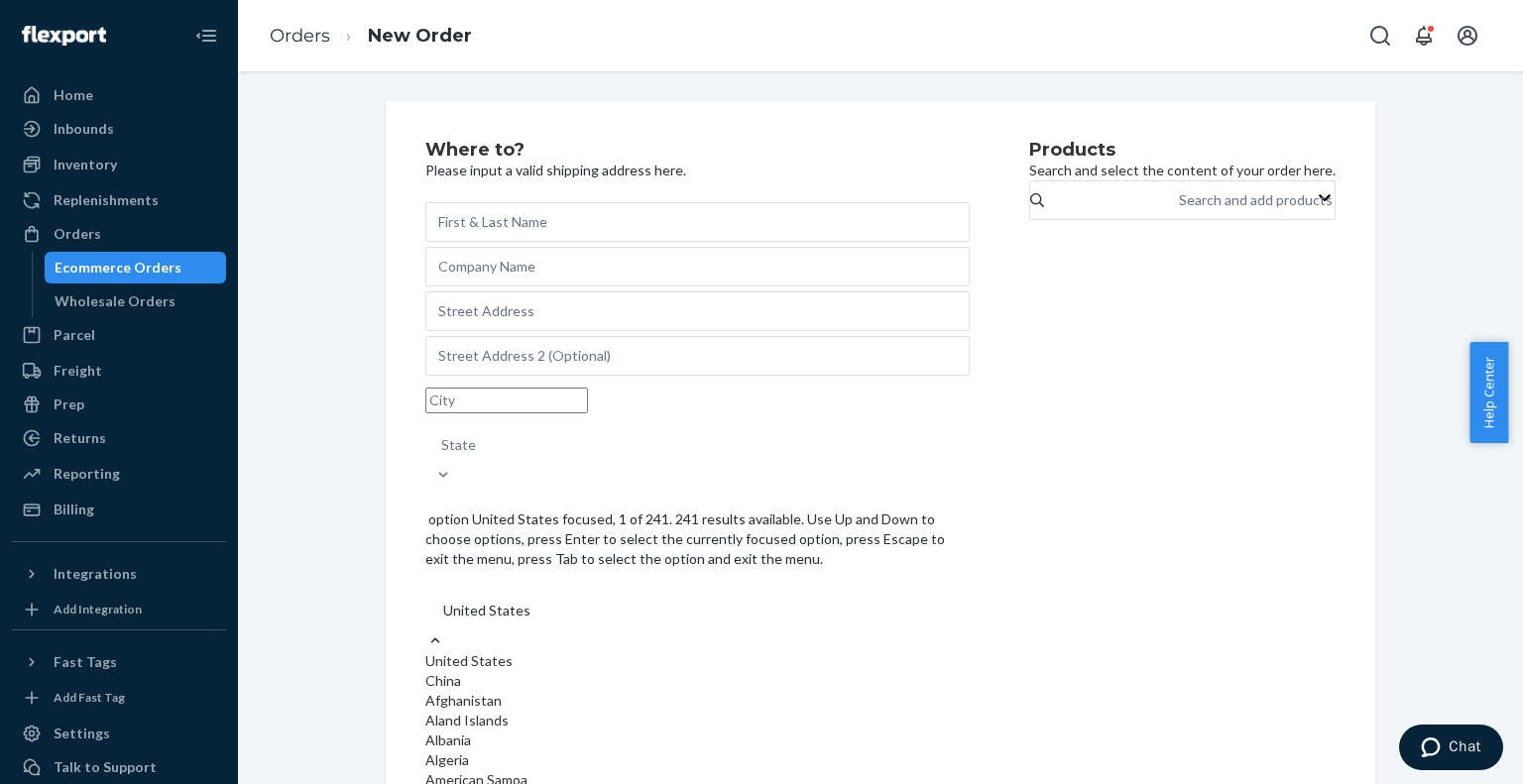 click at bounding box center [435, 640] 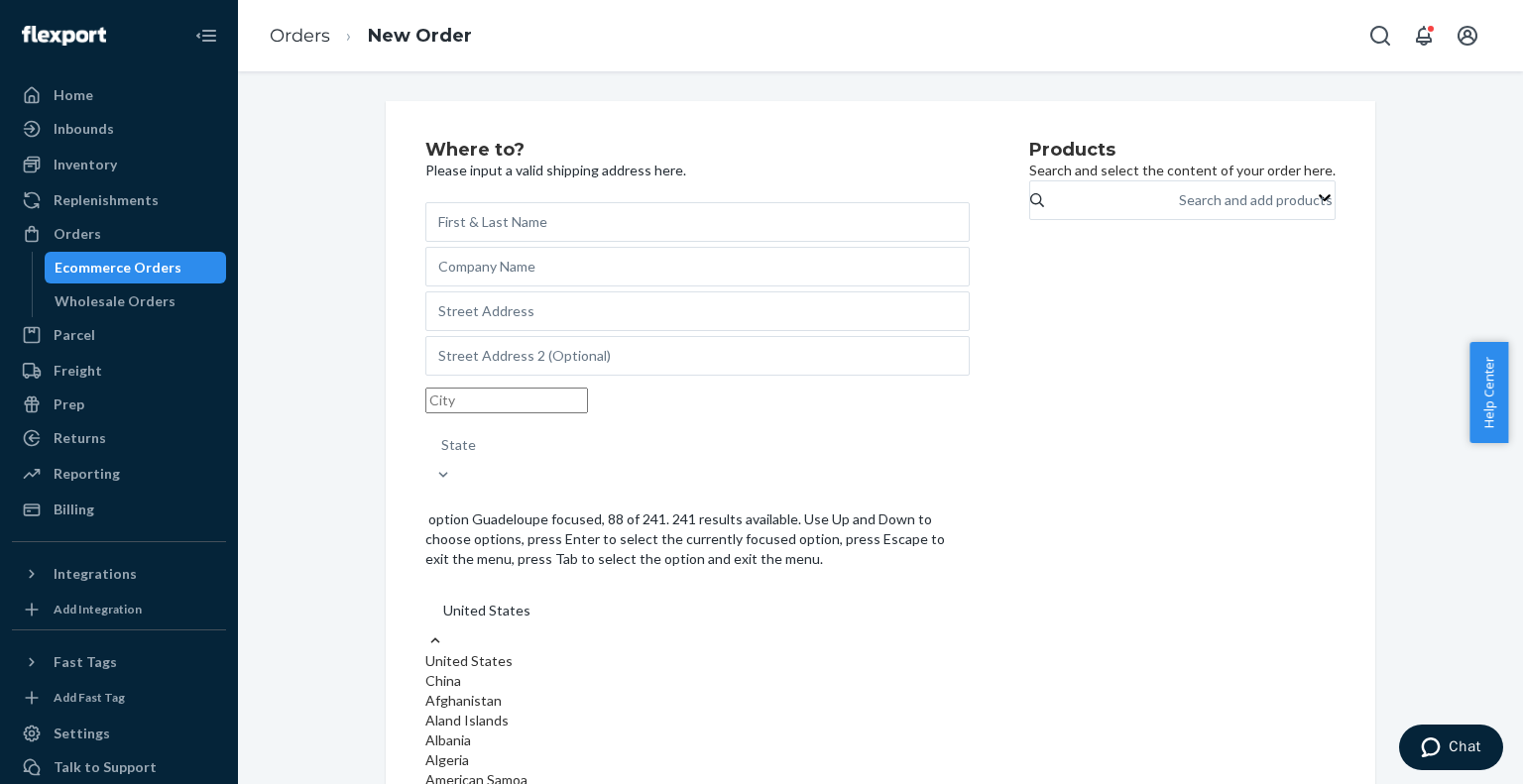 scroll, scrollTop: 3370, scrollLeft: 0, axis: vertical 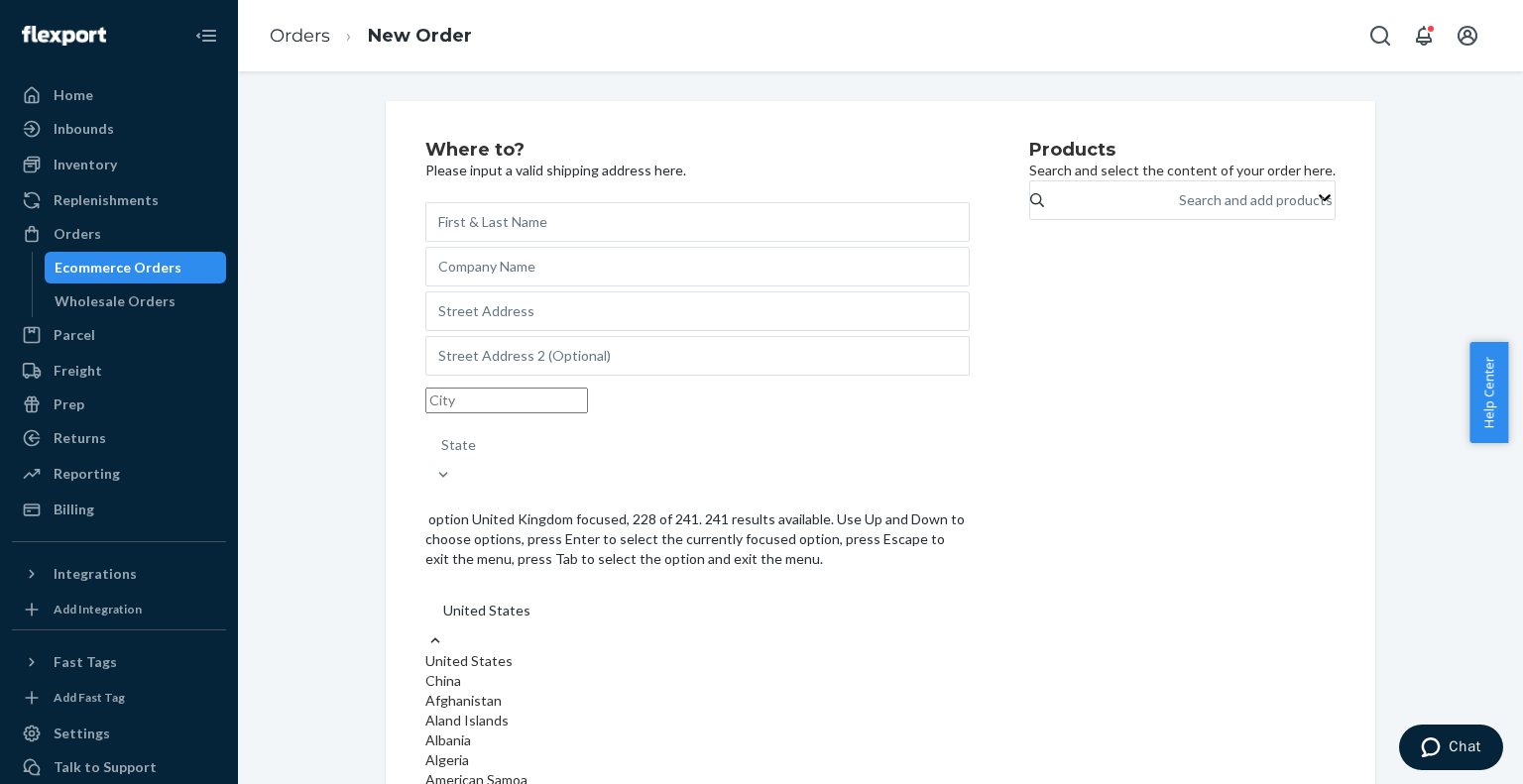 click on "United Kingdom" at bounding box center (697, 5161) 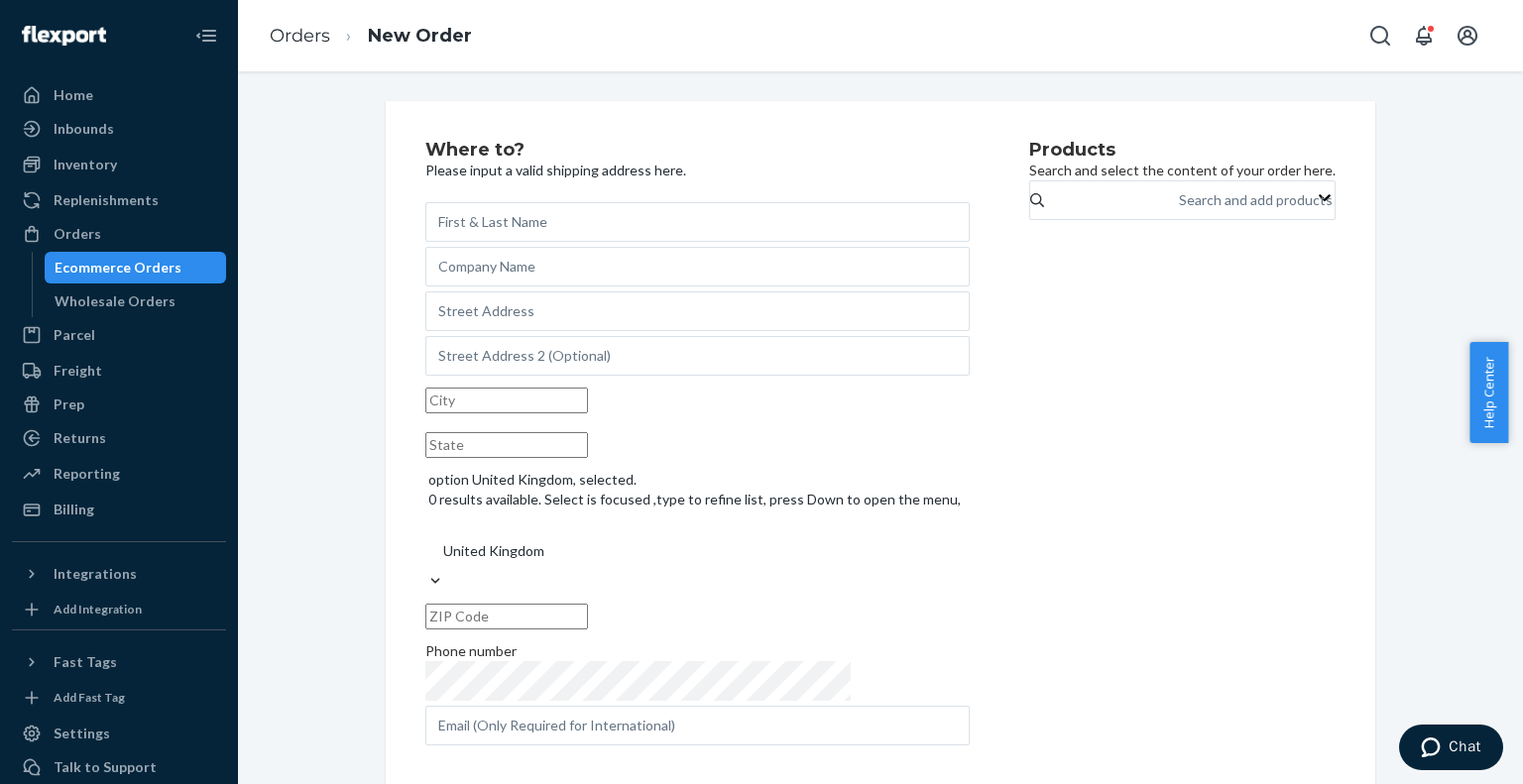 click on "Products Search and select the content of your order here. Search and add products" at bounding box center [1182, 445] 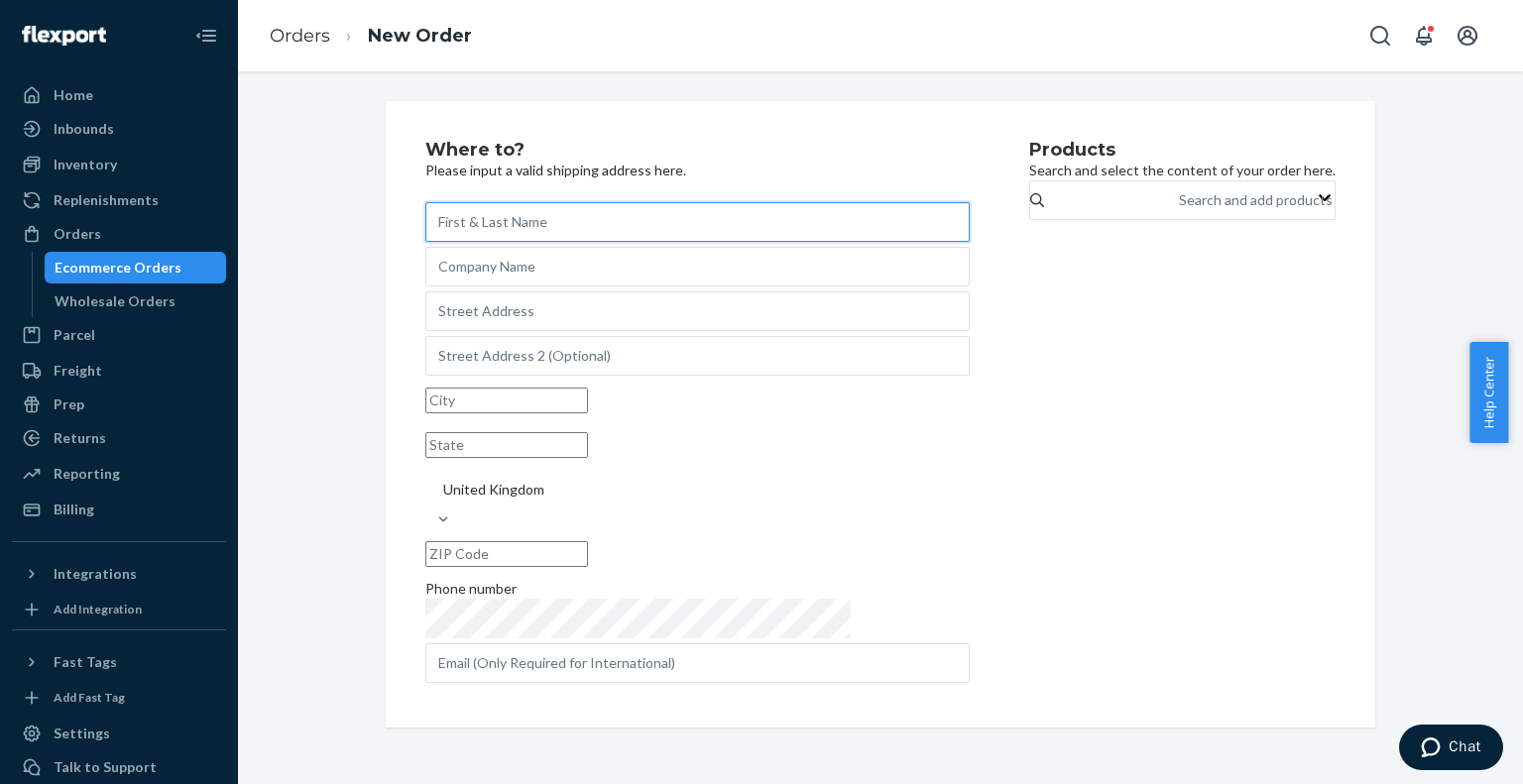 click at bounding box center [697, 222] 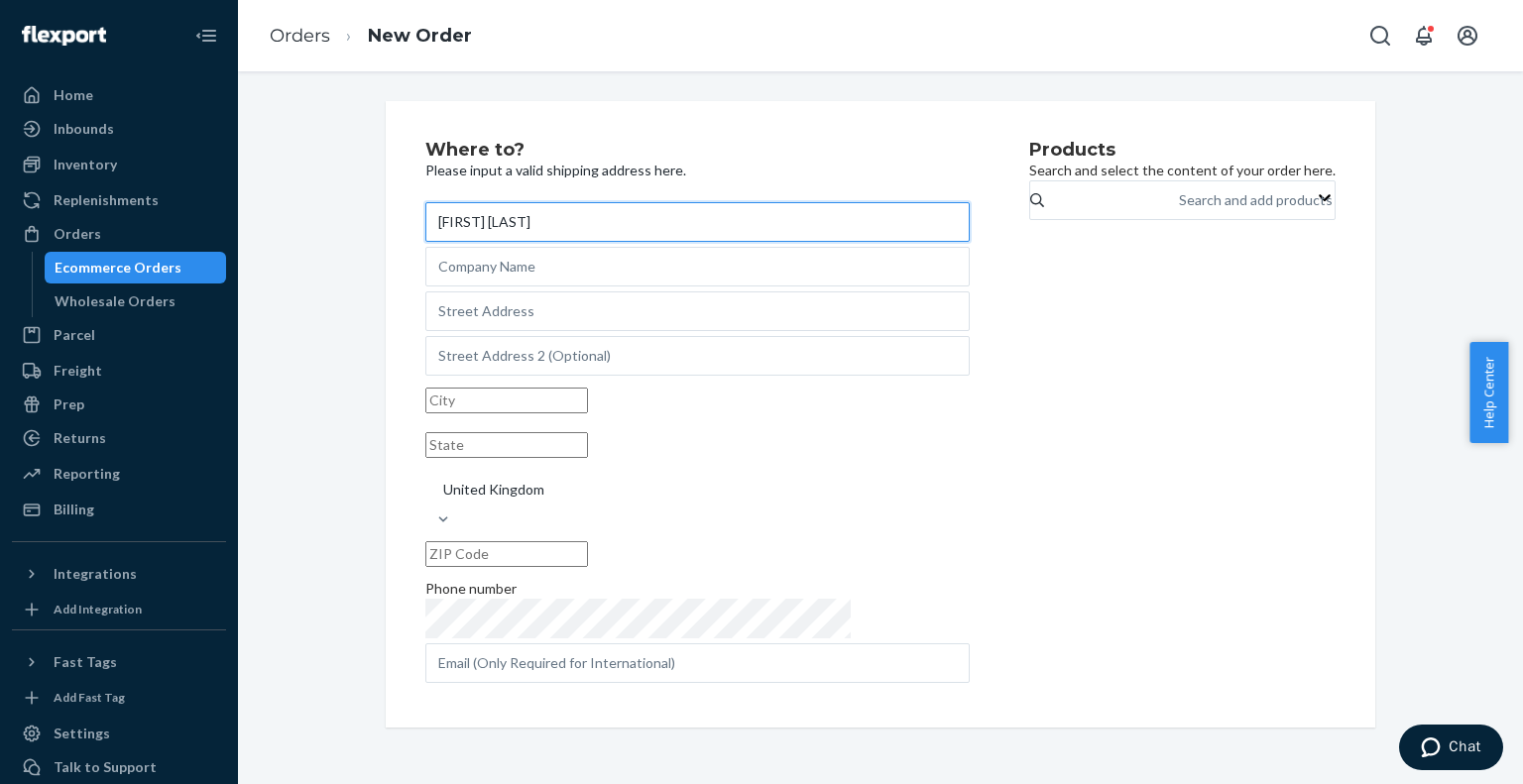 type on "[FIRST] [LAST]" 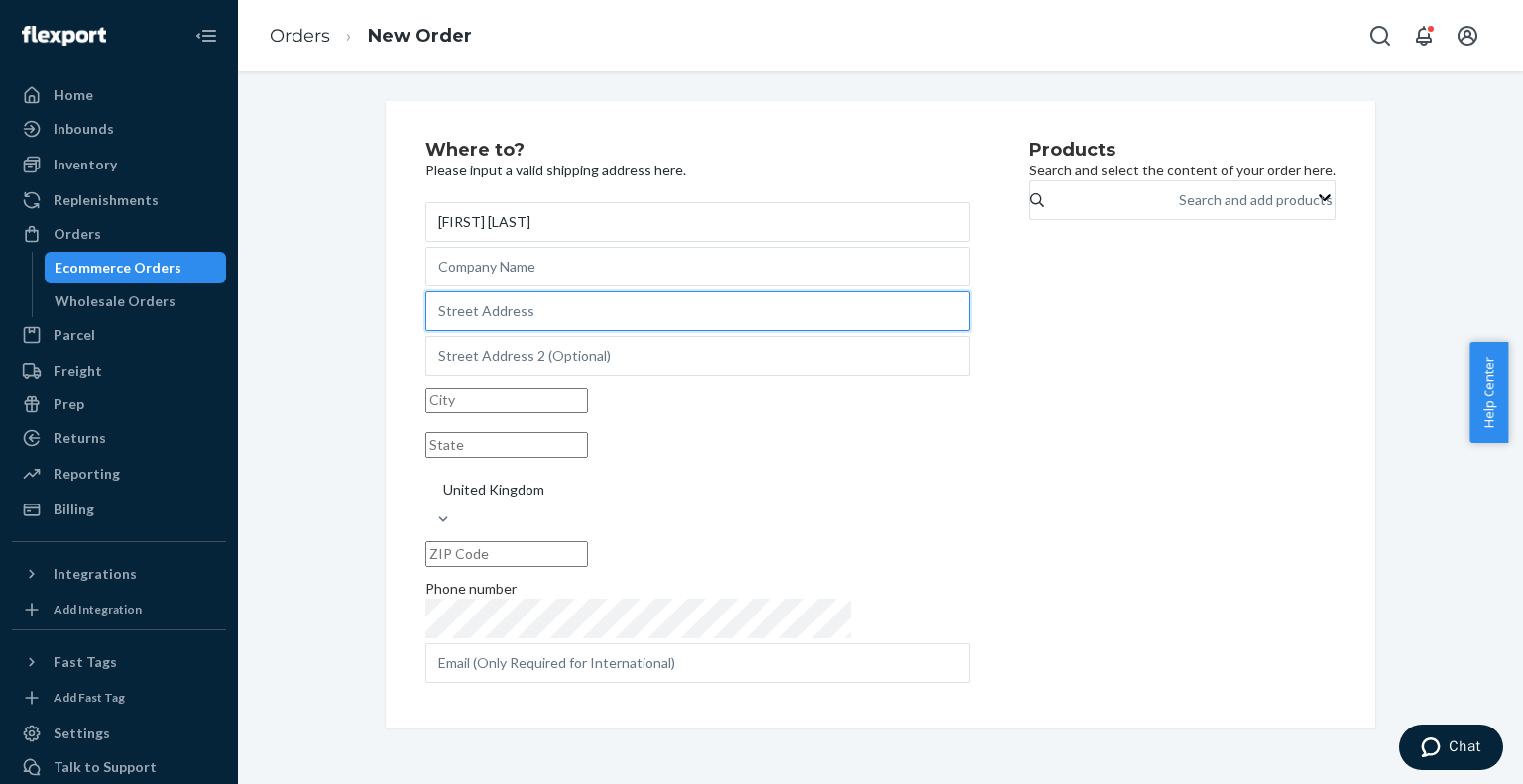 click at bounding box center [697, 311] 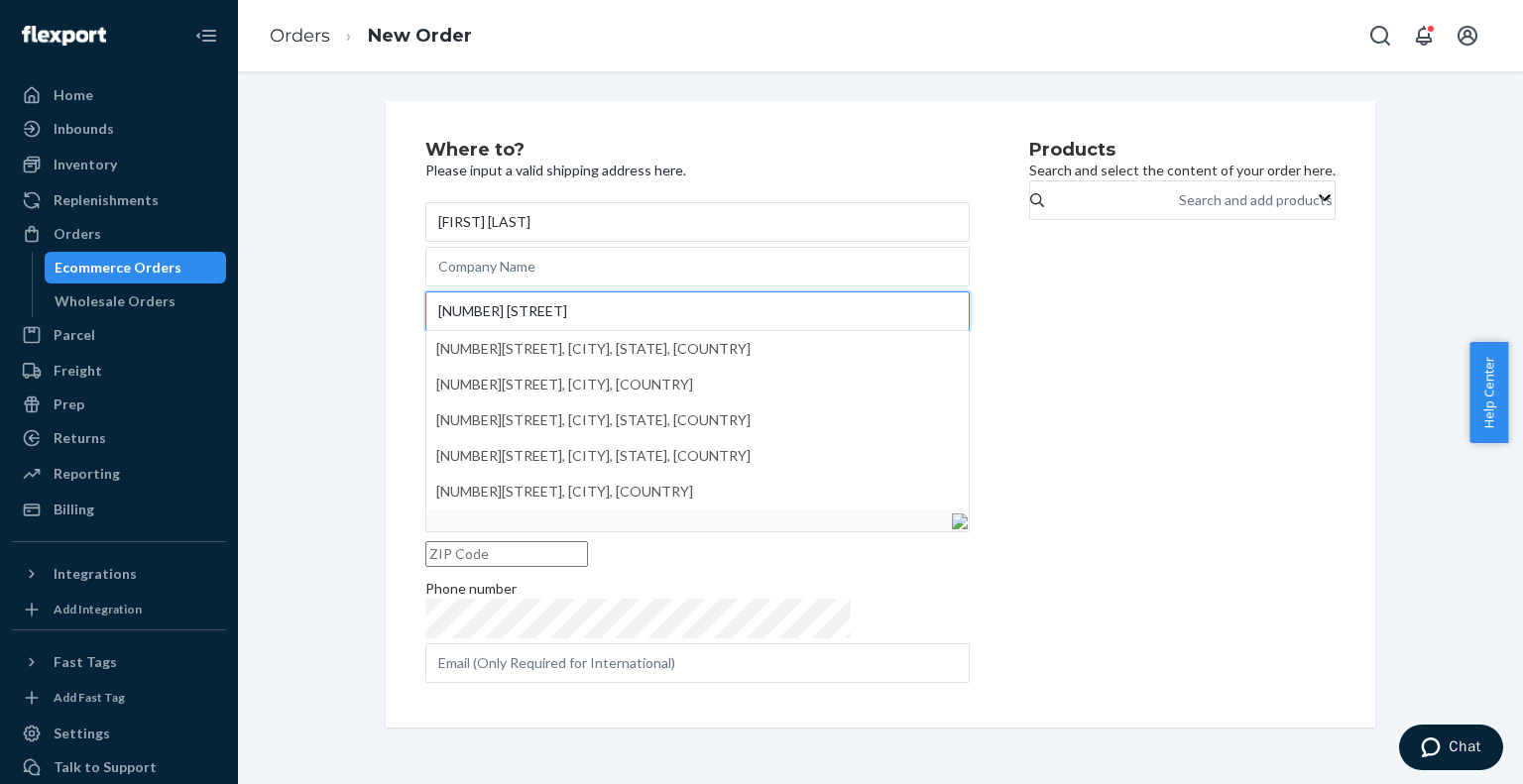type on "[NUMBER] [STREET]" 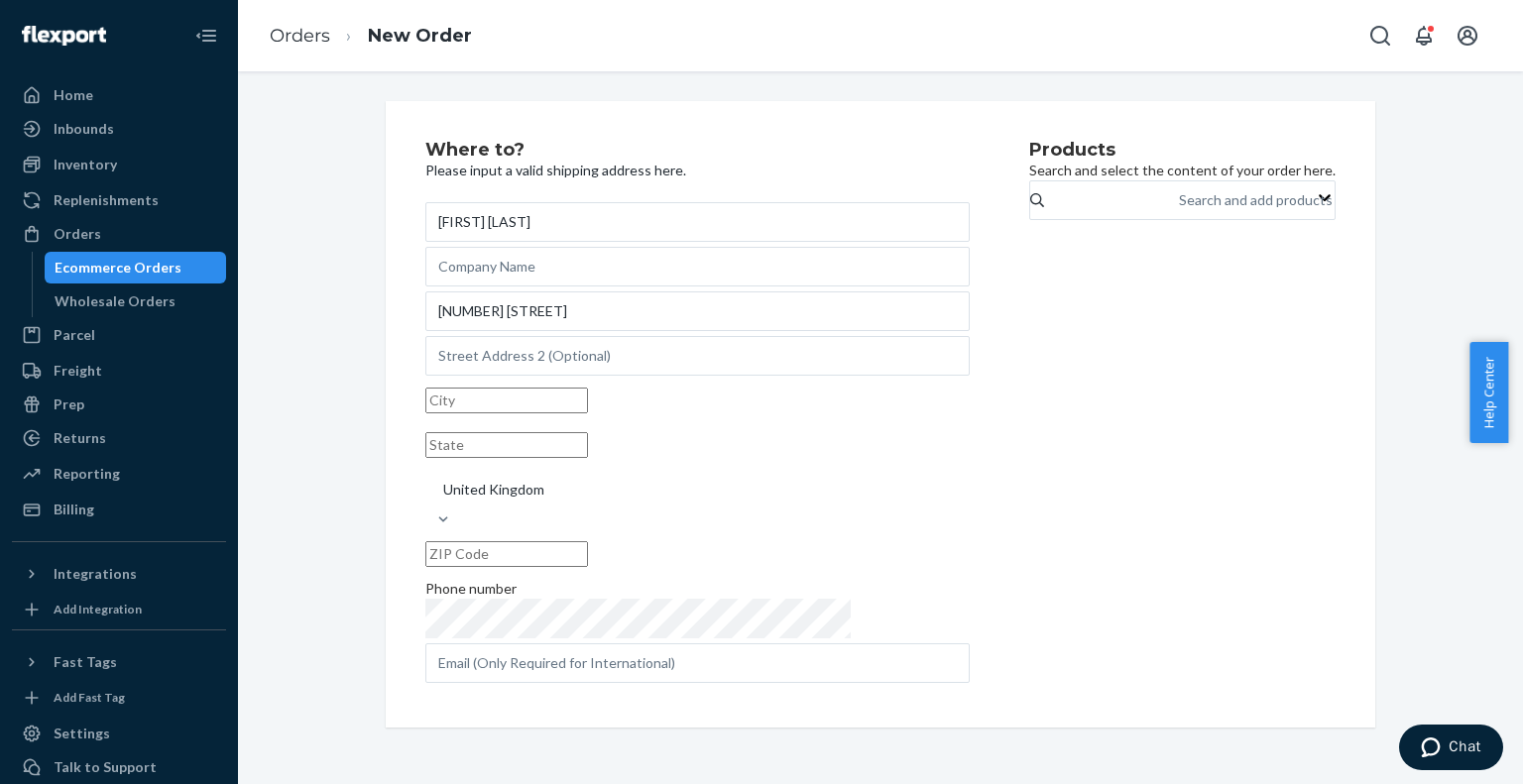 click on "Where to? Please input a valid shipping address here. [FIRST] [LAST] [NUMBER] [STREET] United Kingdom Phone number Products Search and select the content of your order here. Search and add products" at bounding box center [880, 414] 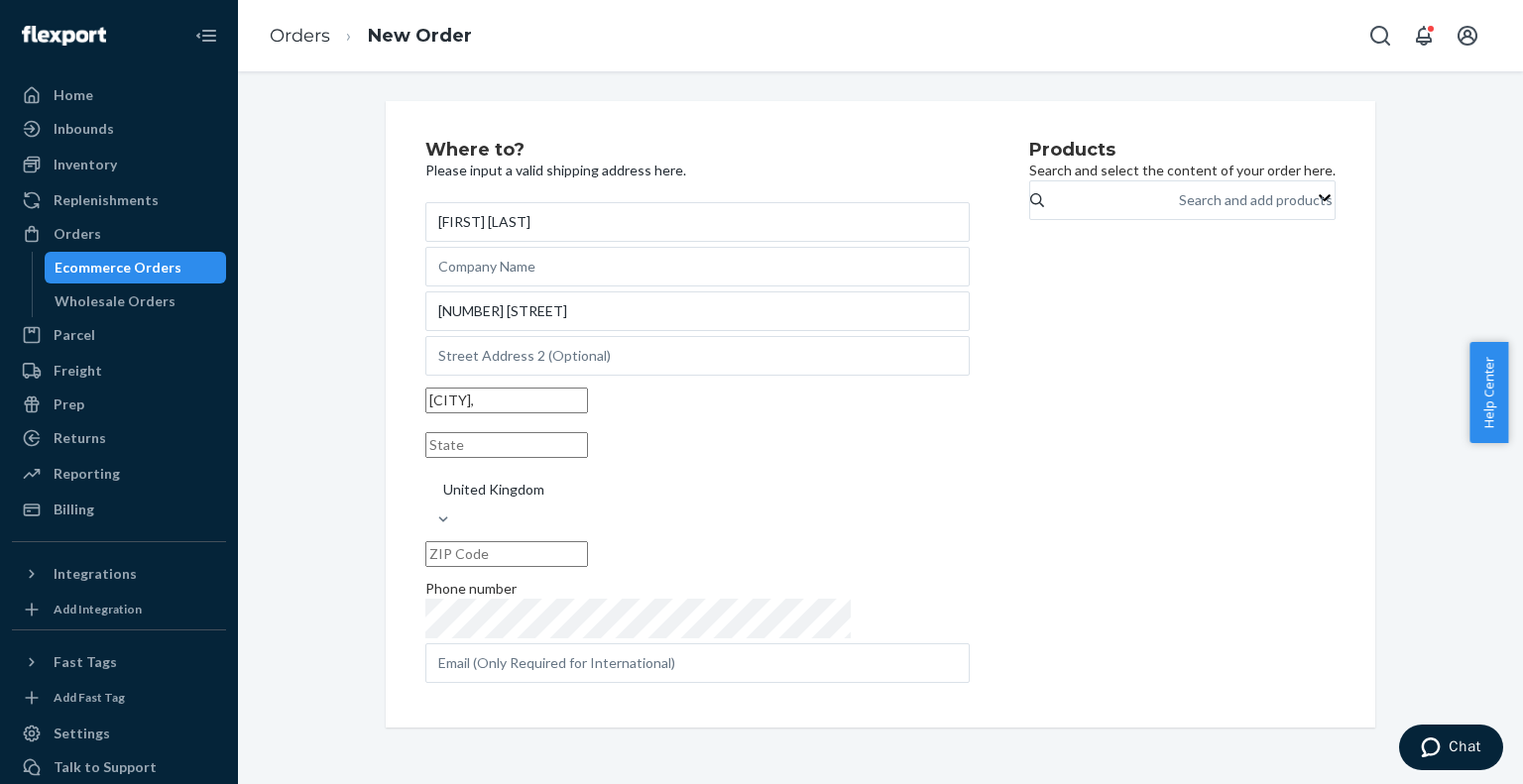 paste on "[STATE]" 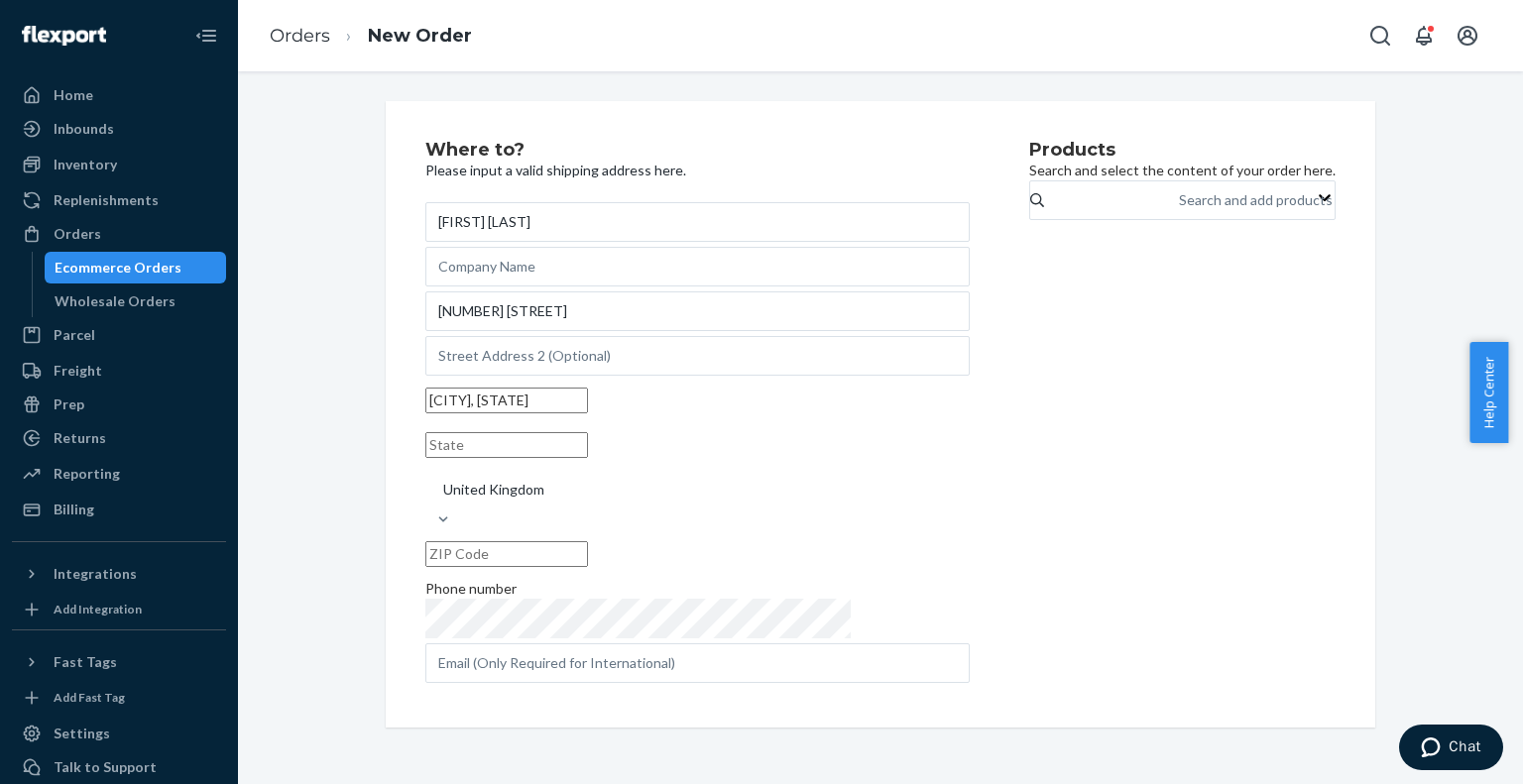 type on "[CITY], [STATE]" 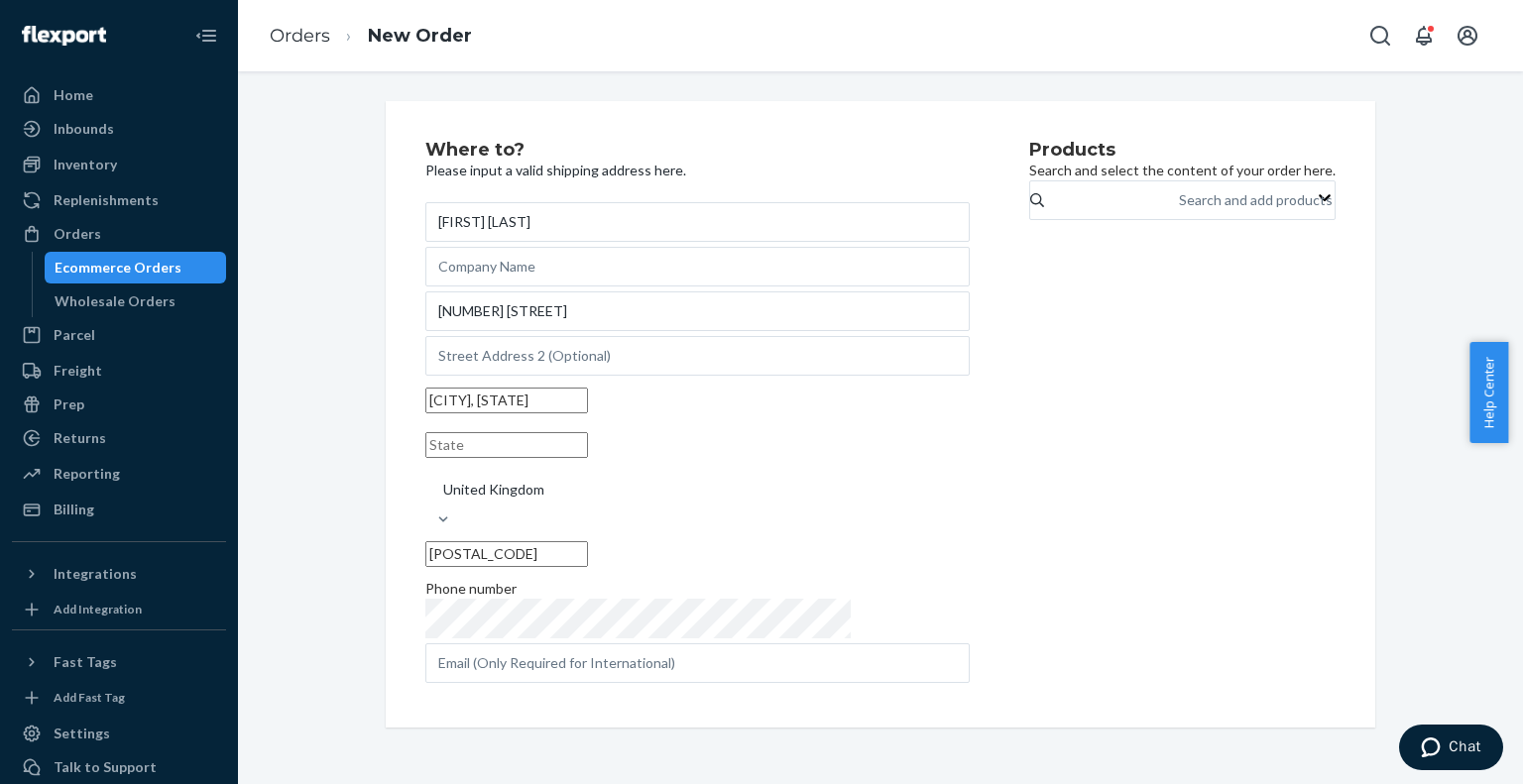 type on "[POSTAL_CODE]" 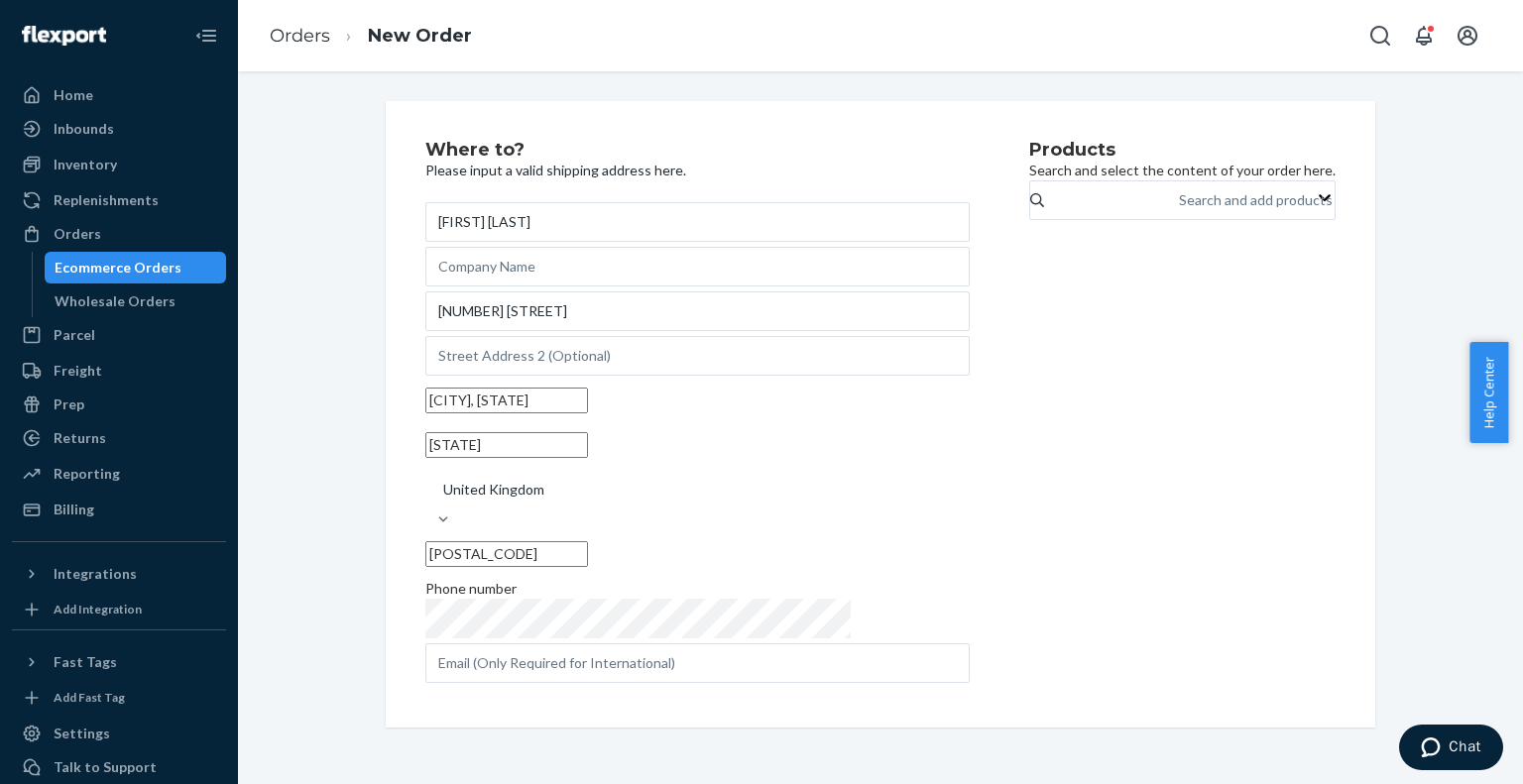 type on "[STATE]" 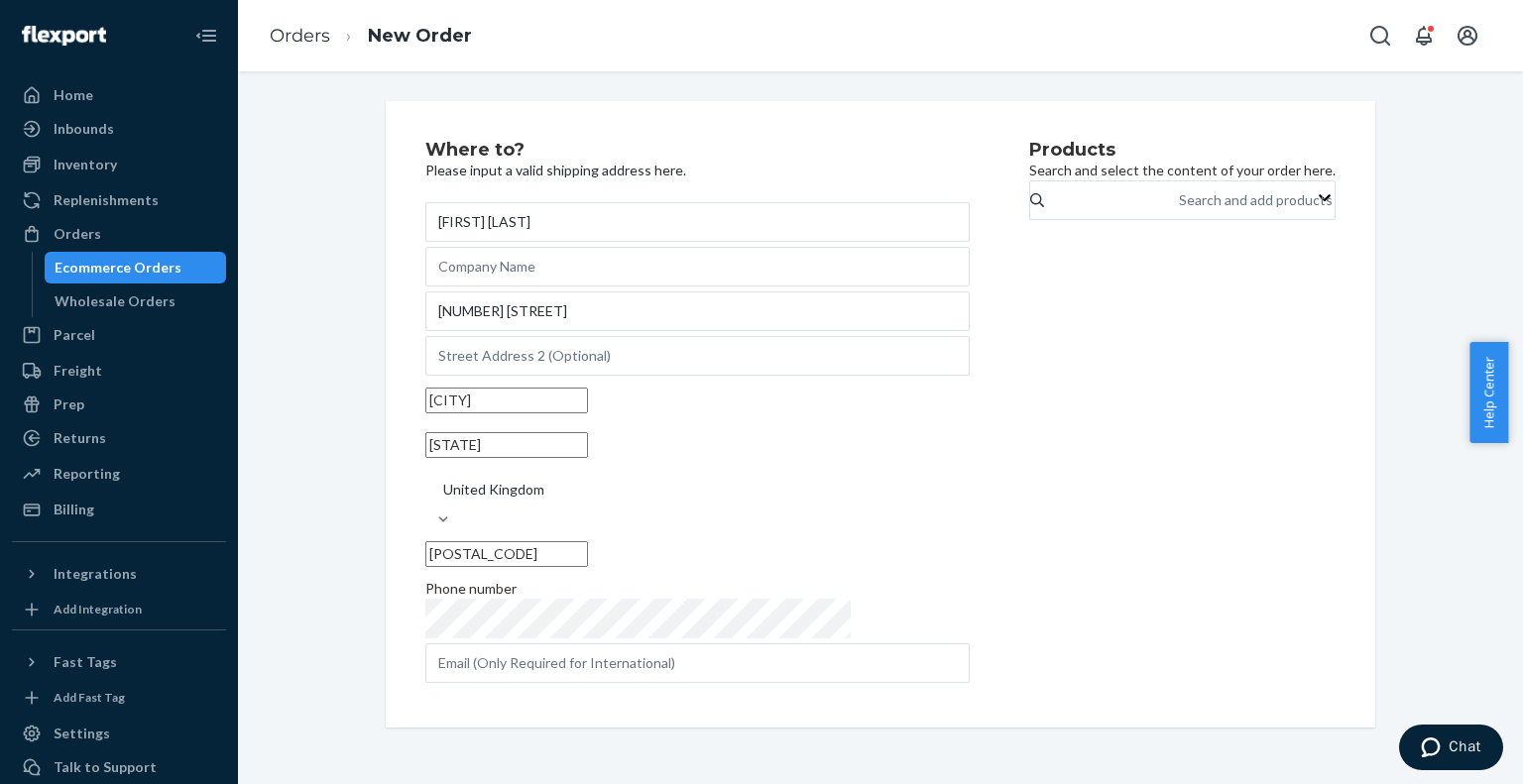 type on "[CITY]" 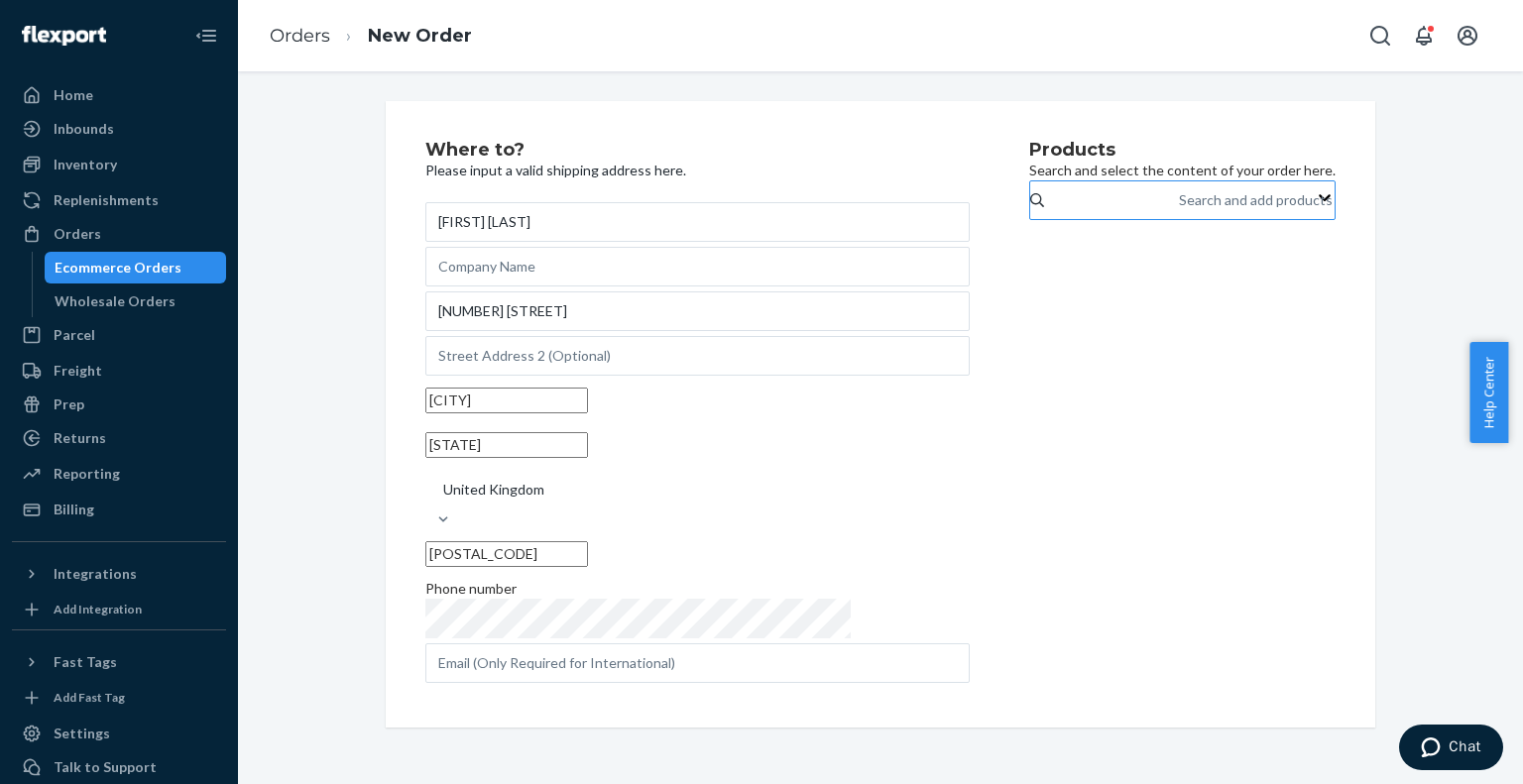 click on "Search and add products" at bounding box center (1255, 200) 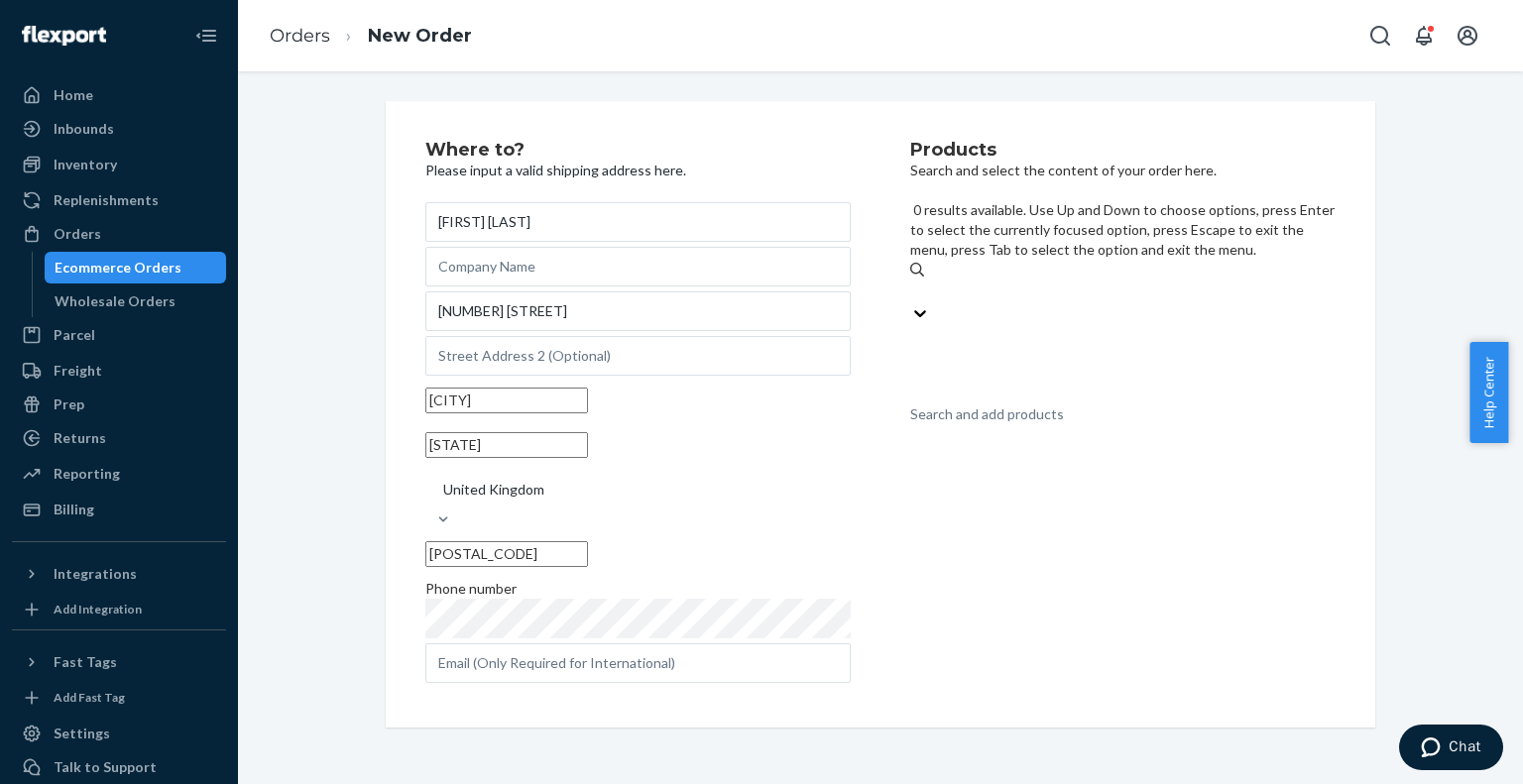 paste on "LINERD" 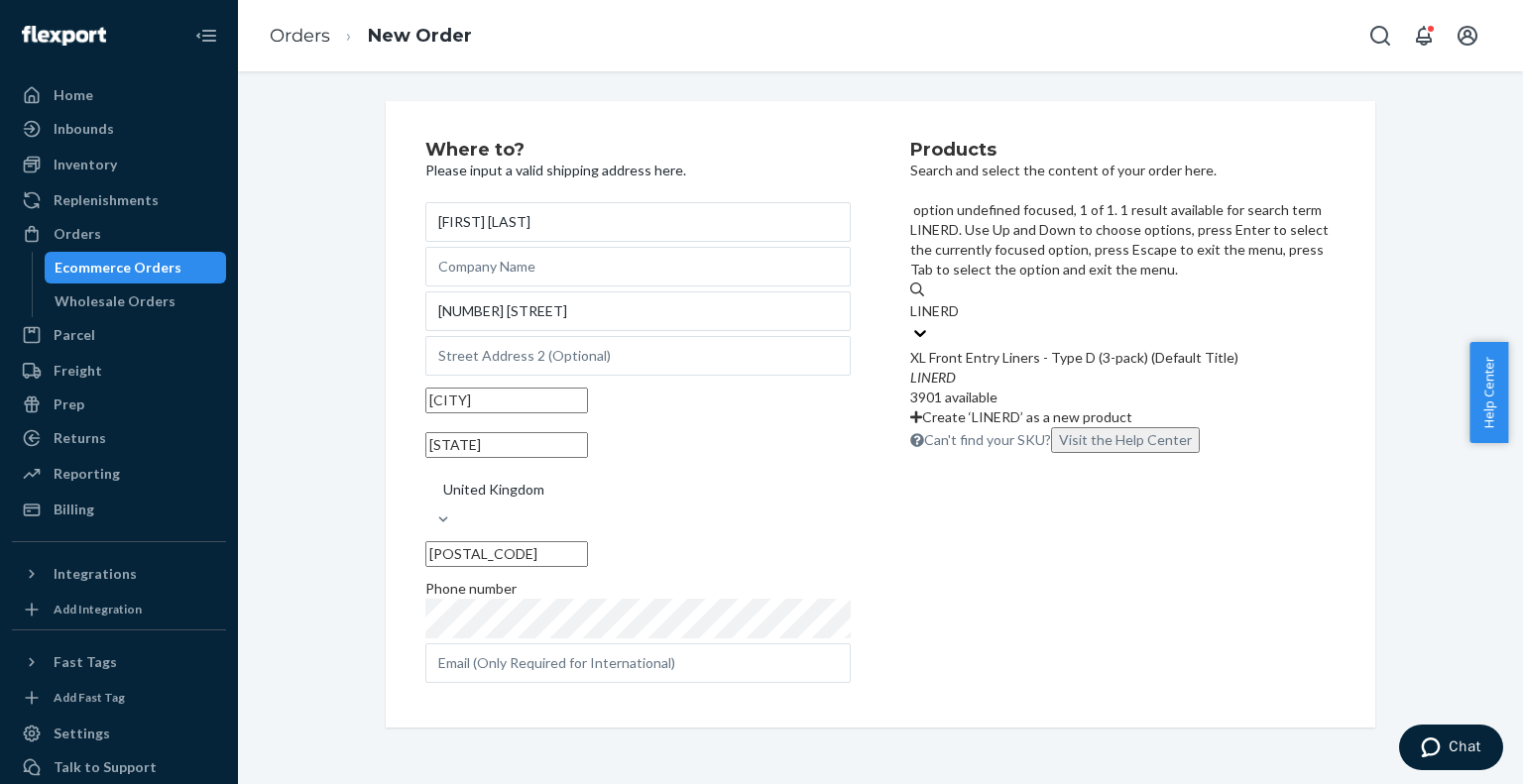 click on "XL Front Entry Liners - Type D (3-pack) (Default Title)" at bounding box center (1122, 358) 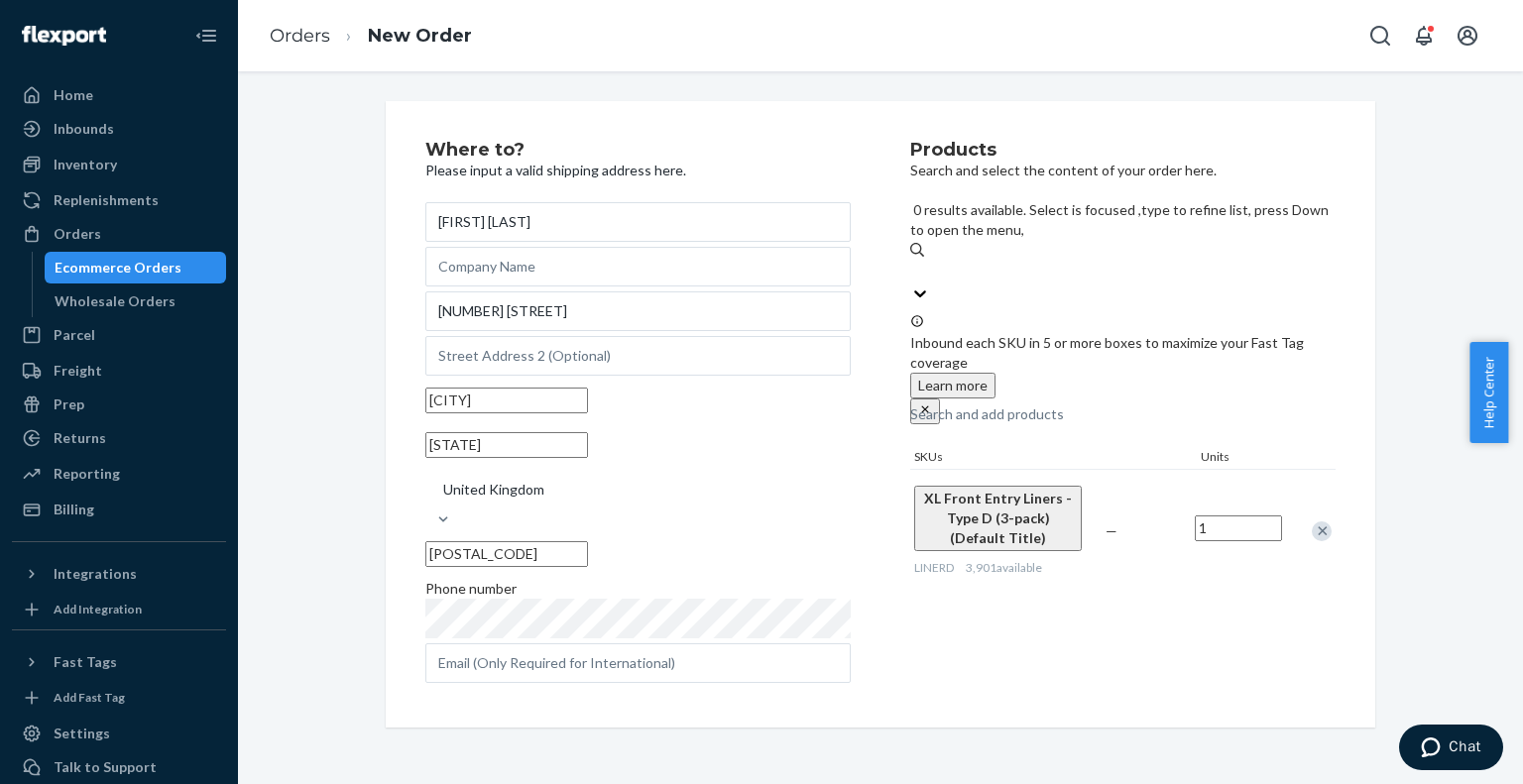paste on "CHAR200" 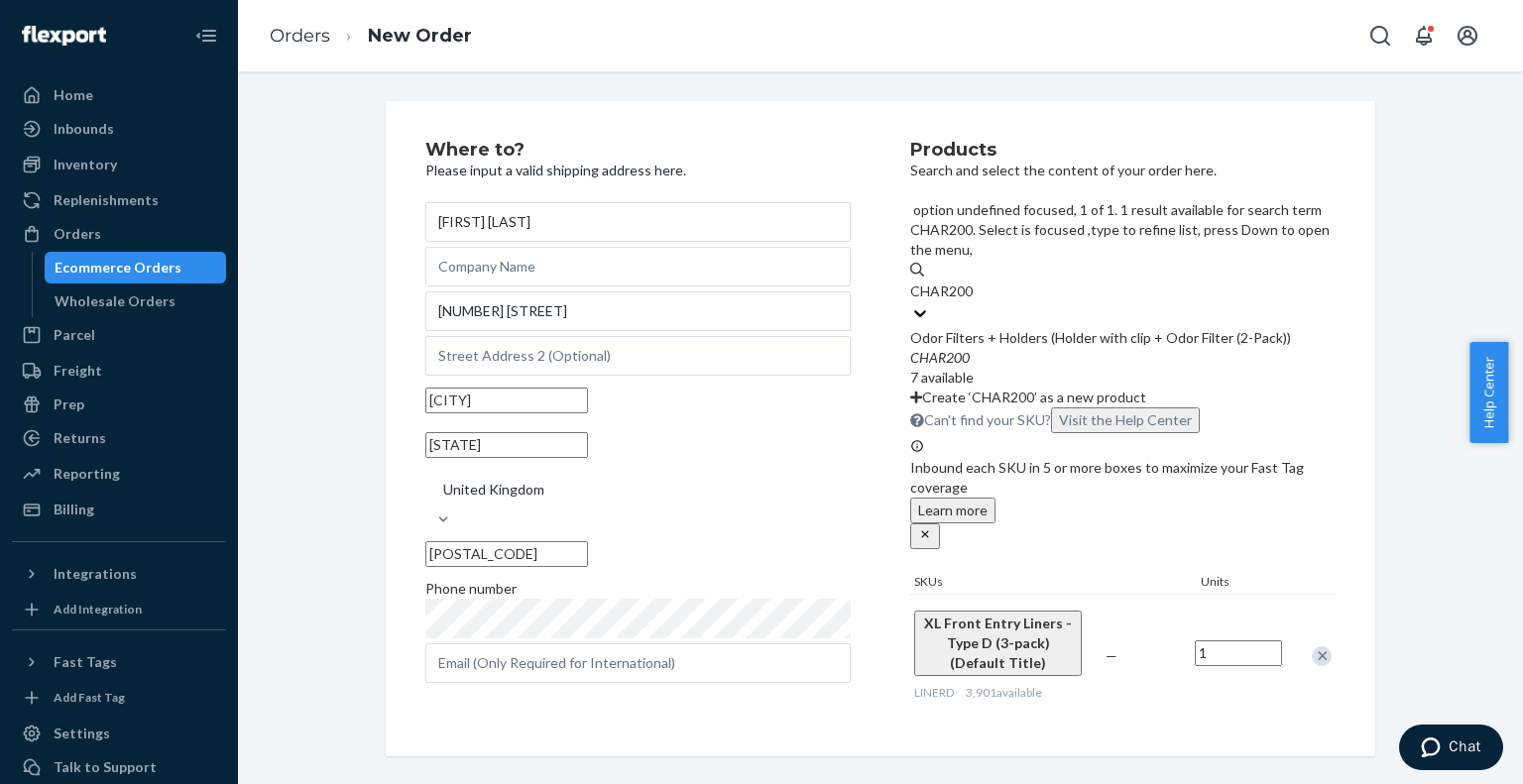 click on "Odor Filters + Holders (Holder with clip + Odor Filter (2-Pack))" at bounding box center [1122, 338] 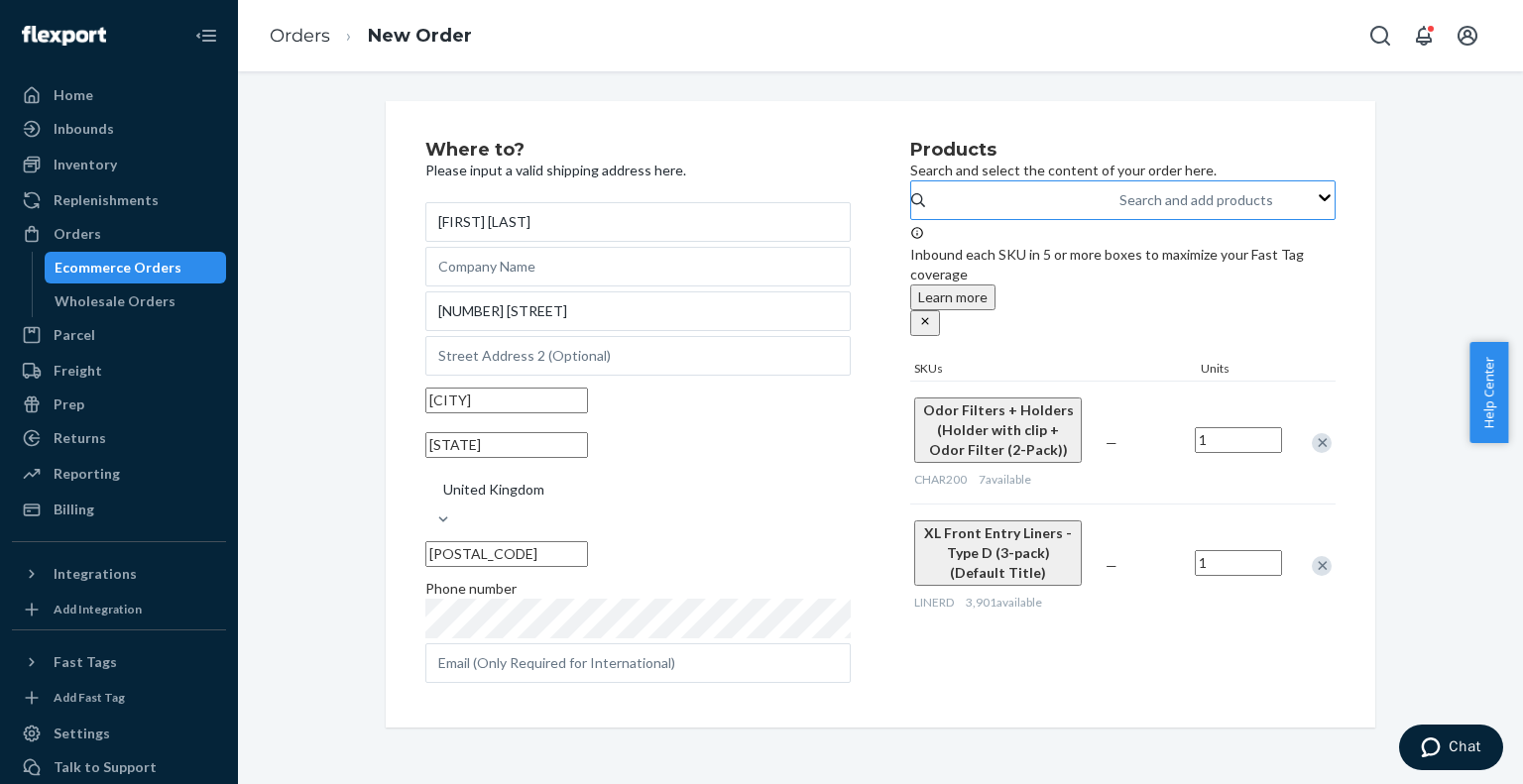 click on "Where to? Please input a valid shipping address here. [FIRST] [LAST] [NUMBER] [STREET] [CITY] [STATE] [POSTAL_CODE] United Kingdom Phone number Products Search and select the content of your order here. Search and add products Inbound each SKU in 5 or more boxes to maximize your Fast Tag coverage Learn more SKUs Units Odor Filters + Holders (Holder with clip + Odor Filter (2-Pack)) CHAR200 7  available — 1 XL Front Entry Liners - Type D (3-pack) (Default Title) LINERD 3,901  available — 1" at bounding box center (880, 414) 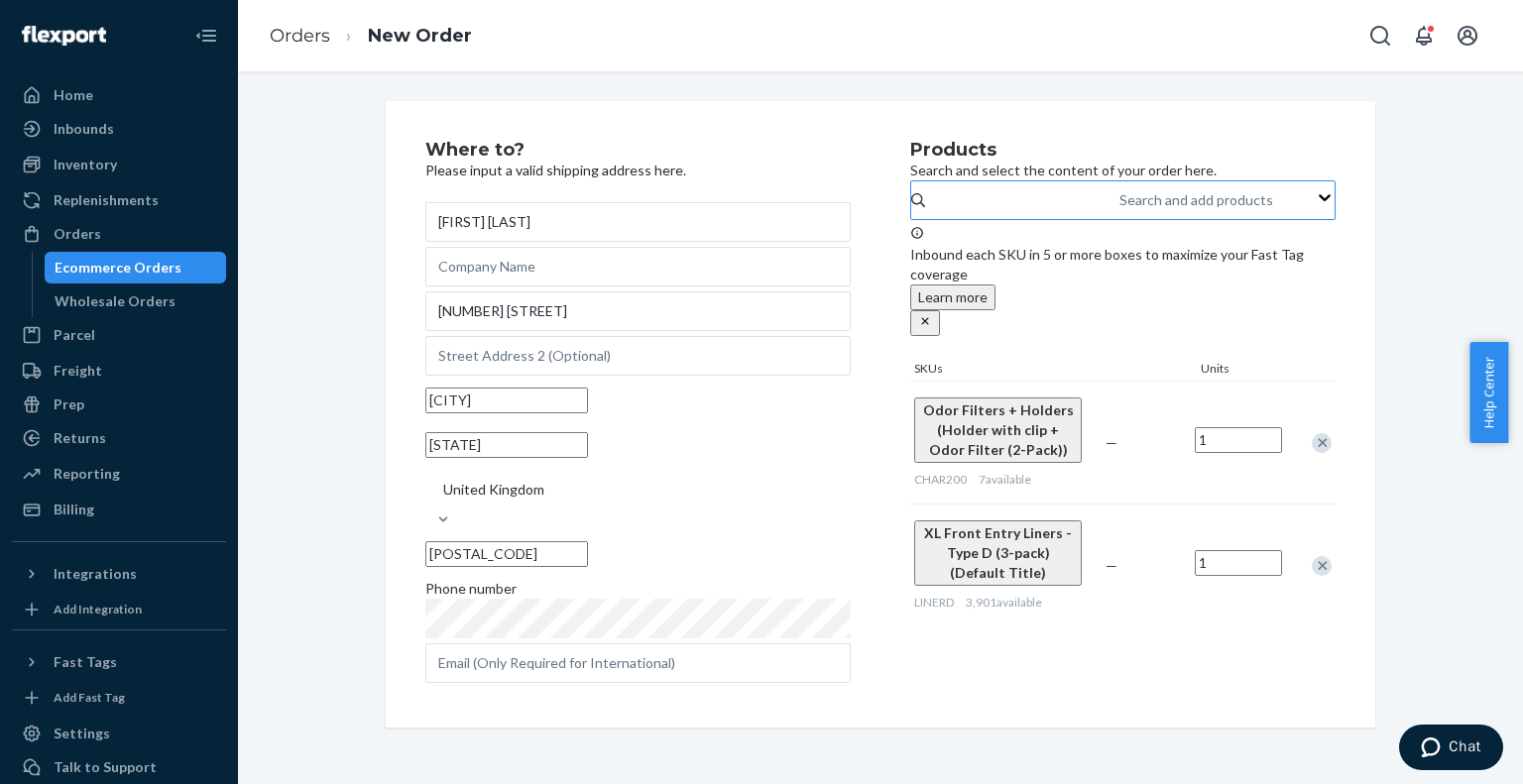 click on "Products Search and select the content of your order here. Search and add products Inbound each SKU in 5 or more boxes to maximize your Fast Tag coverage Learn more SKUs Units Odor Filters + Holders (Holder with clip + Odor Filter (2-Pack)) CHAR200 7  available — 1 XL Front Entry Liners - Type D (3-pack) (Default Title) LINERD 3,901  available — 1" at bounding box center [1122, 414] 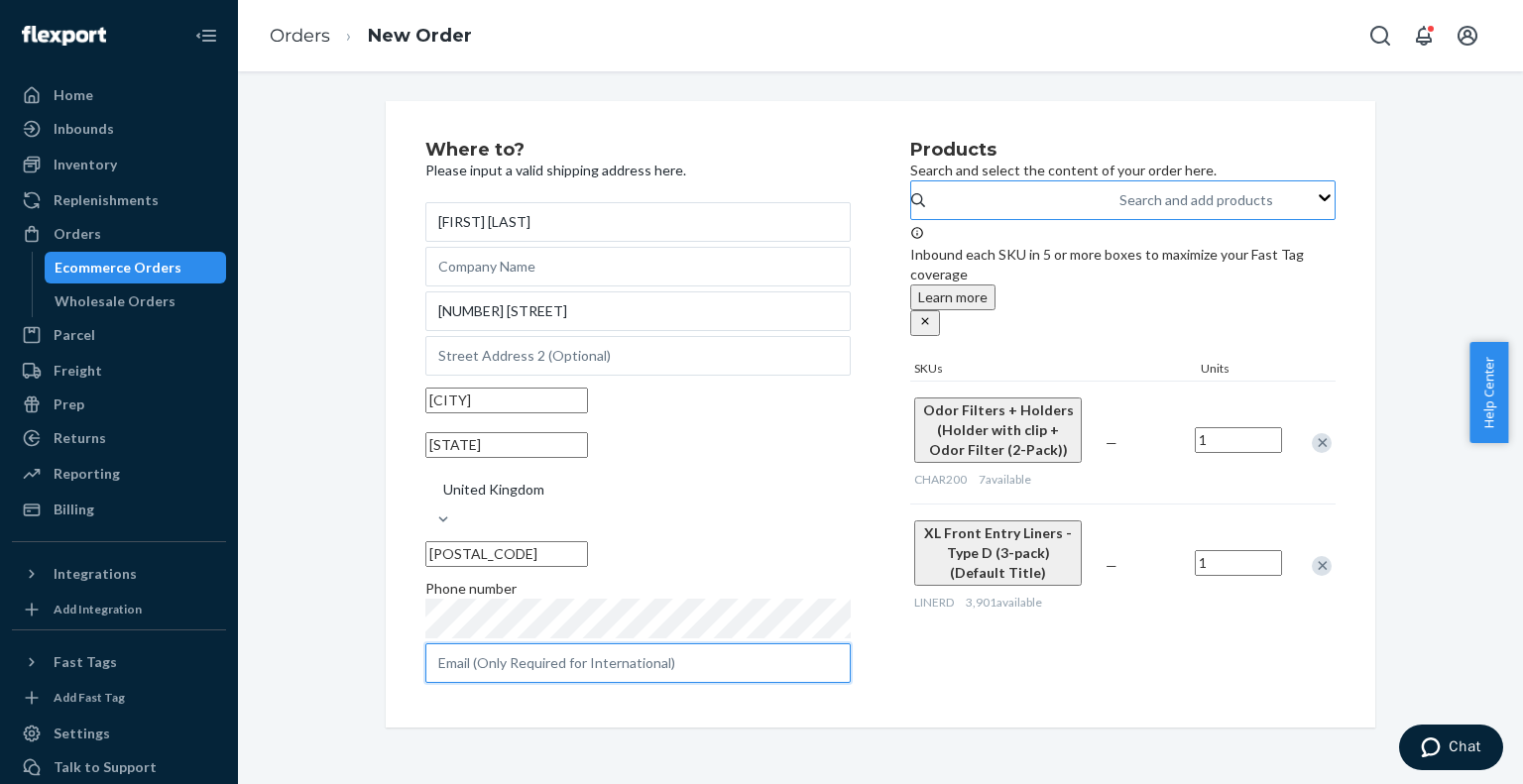 click at bounding box center (638, 663) 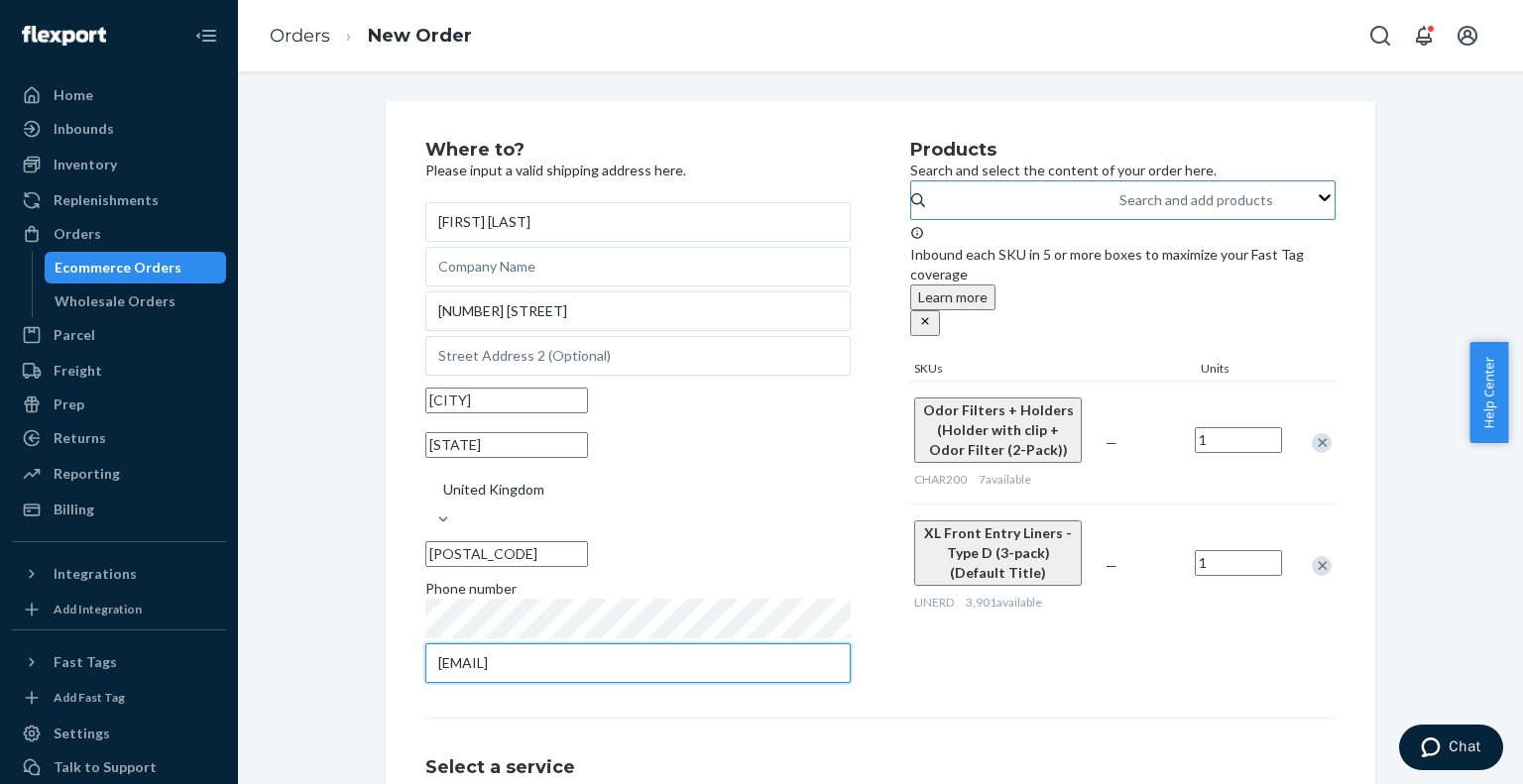 type on "[EMAIL]" 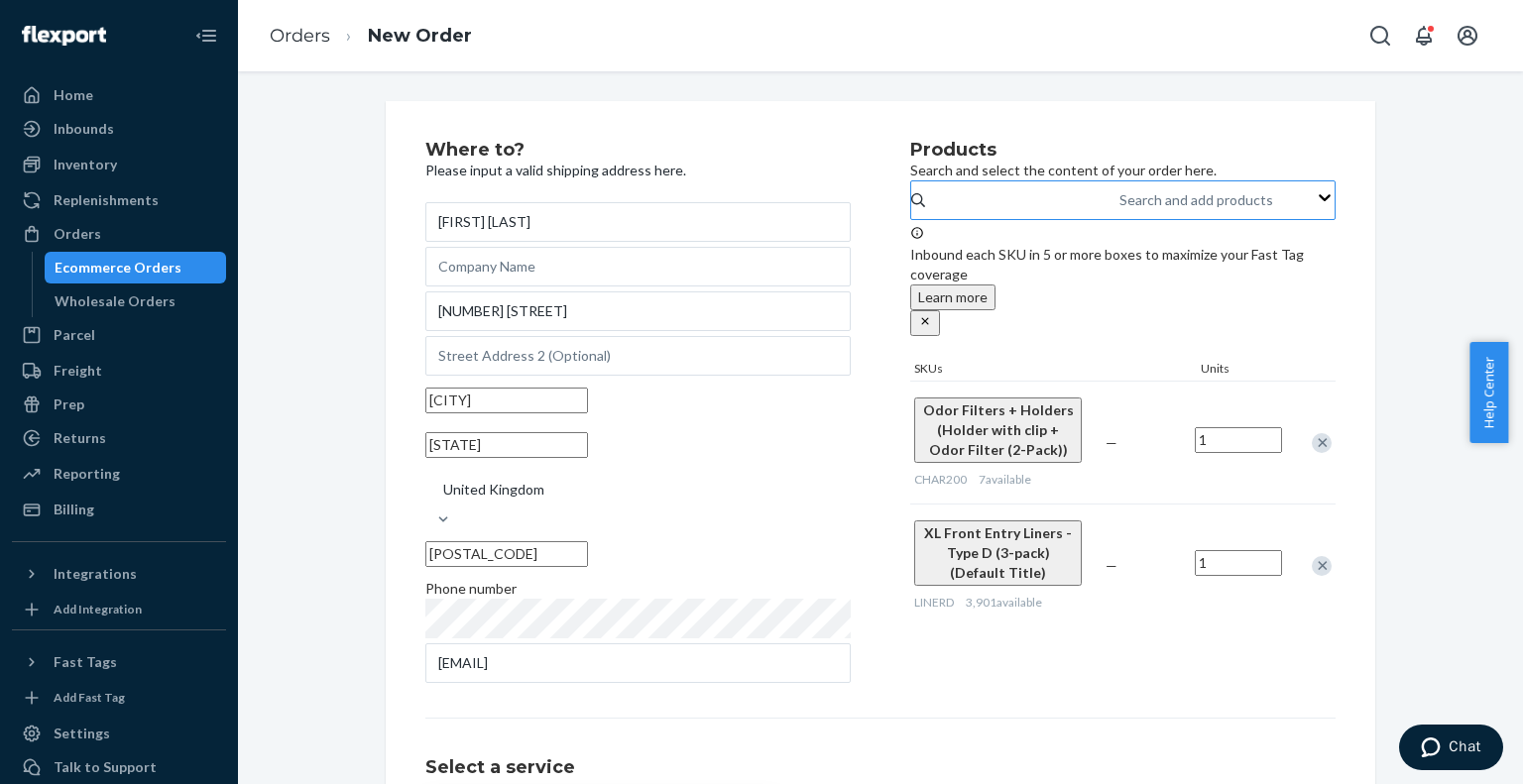 click on "Products Search and select the content of your order here. Search and add products Inbound each SKU in 5 or more boxes to maximize your Fast Tag coverage Learn more SKUs Units Odor Filters + Holders (Holder with clip + Odor Filter (2-Pack)) CHAR200 7  available — 1 XL Front Entry Liners - Type D (3-pack) (Default Title) LINERD 3,901  available — 1" at bounding box center (1122, 414) 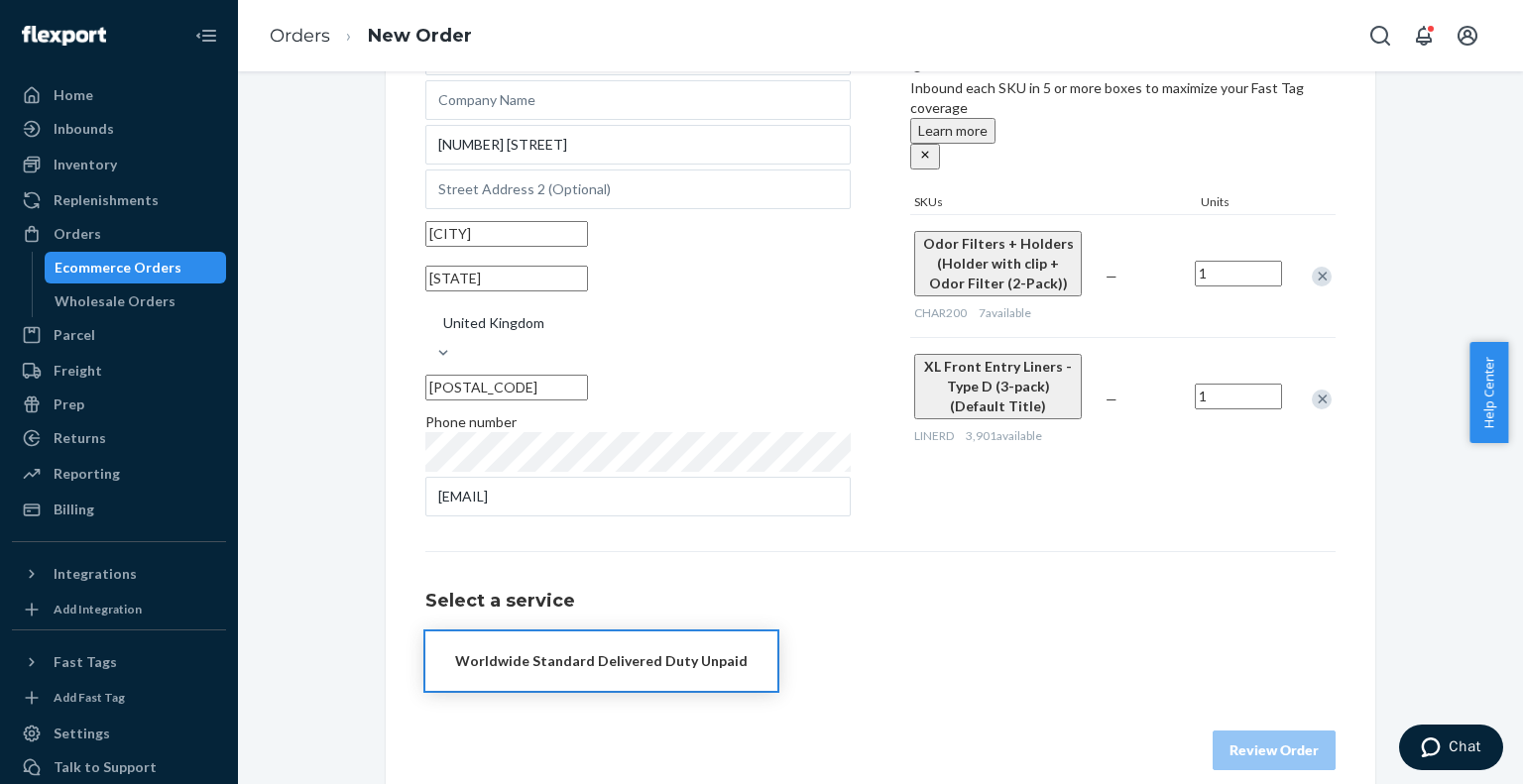 scroll, scrollTop: 177, scrollLeft: 0, axis: vertical 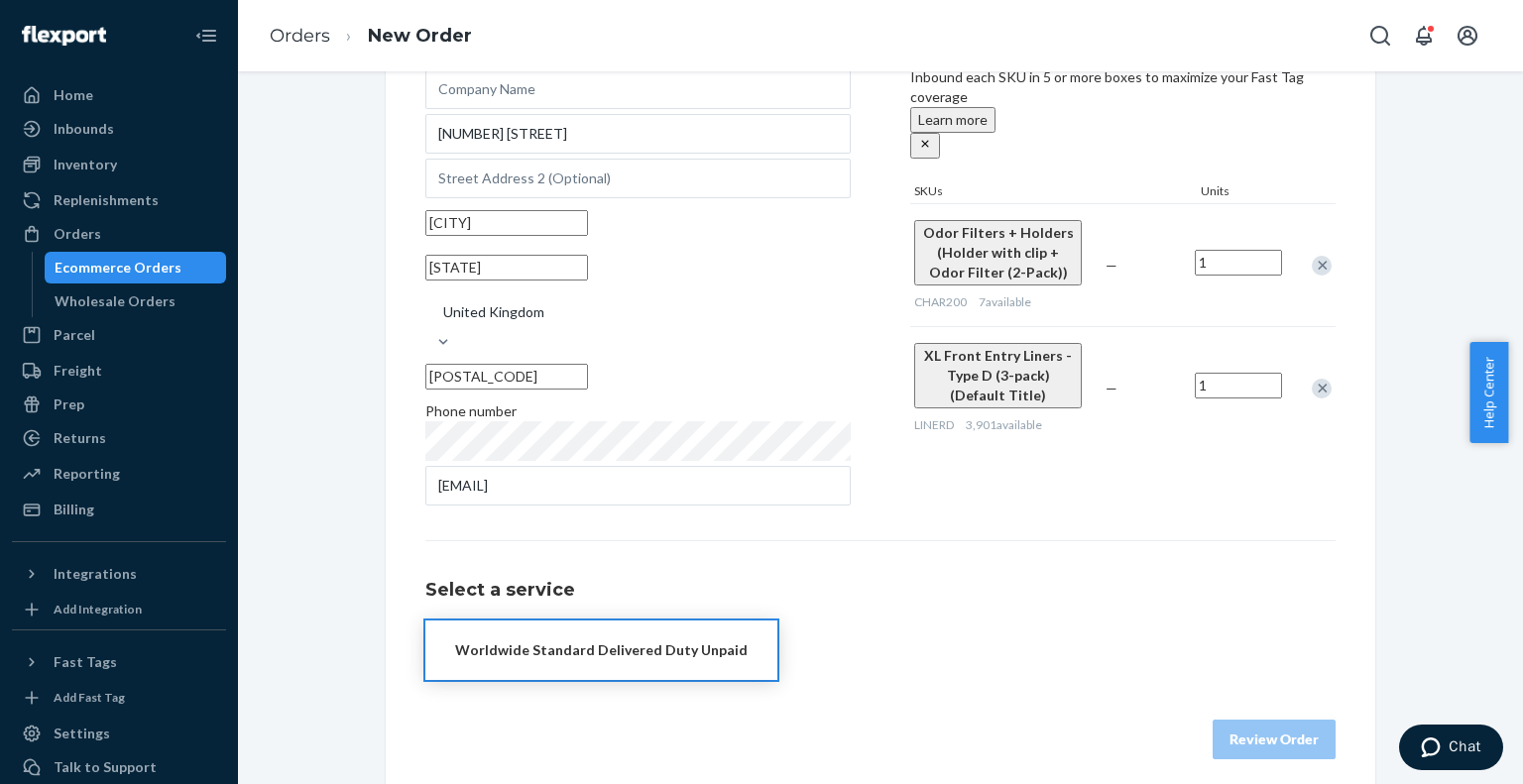 click on "Worldwide Standard Delivered Duty Unpaid" at bounding box center (601, 650) 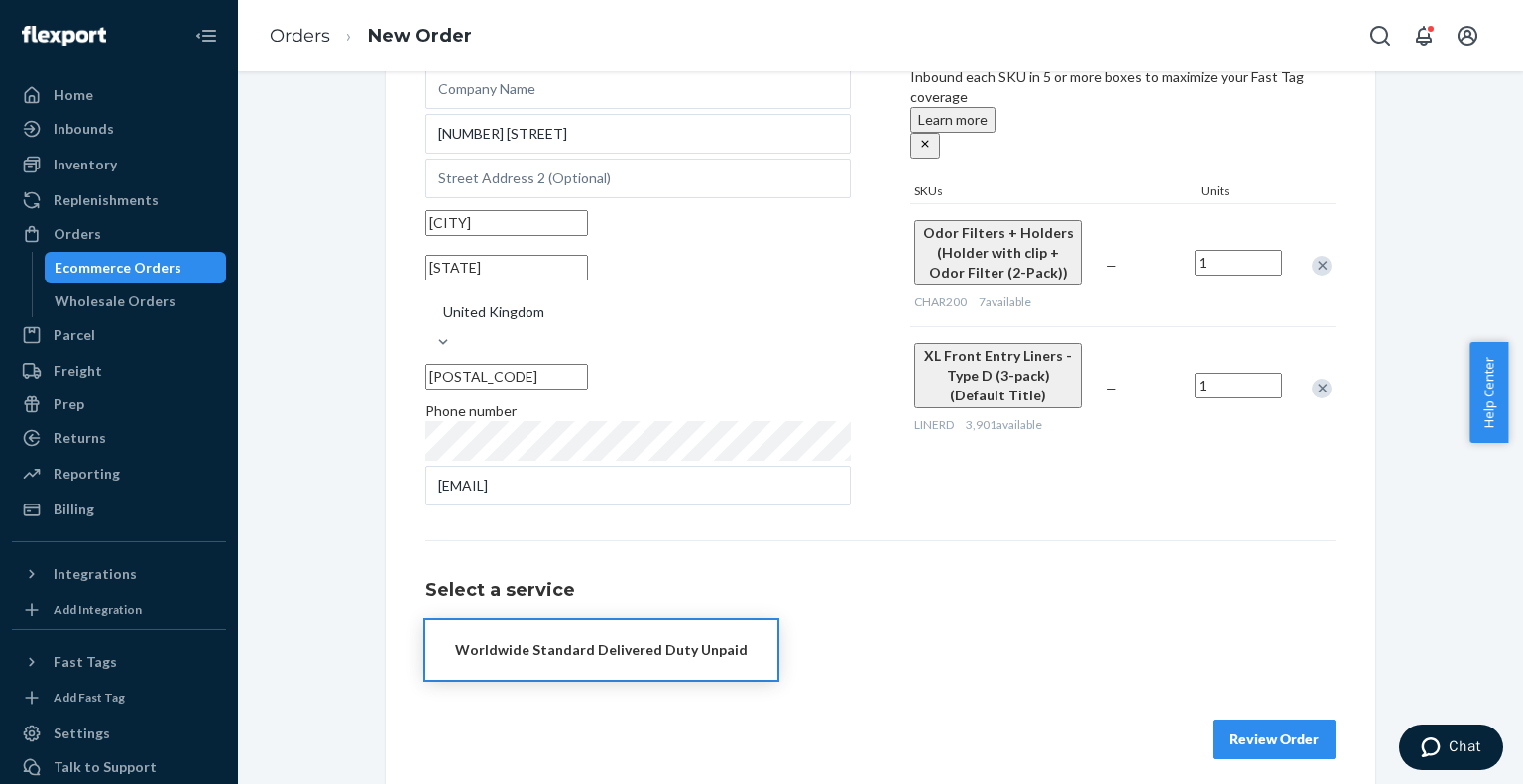 click on "Worldwide Standard Delivered Duty Unpaid" at bounding box center [880, 650] 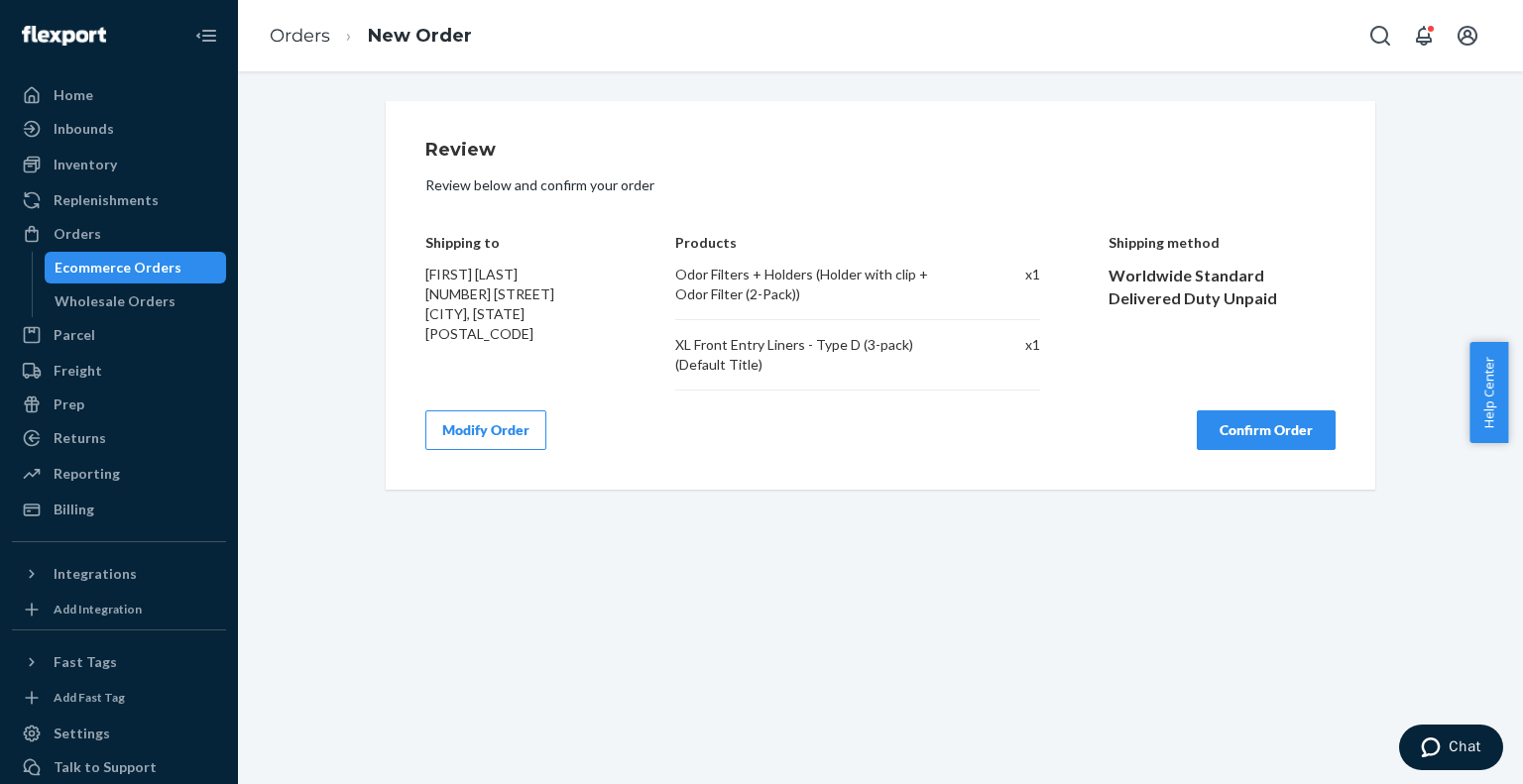 scroll, scrollTop: 0, scrollLeft: 0, axis: both 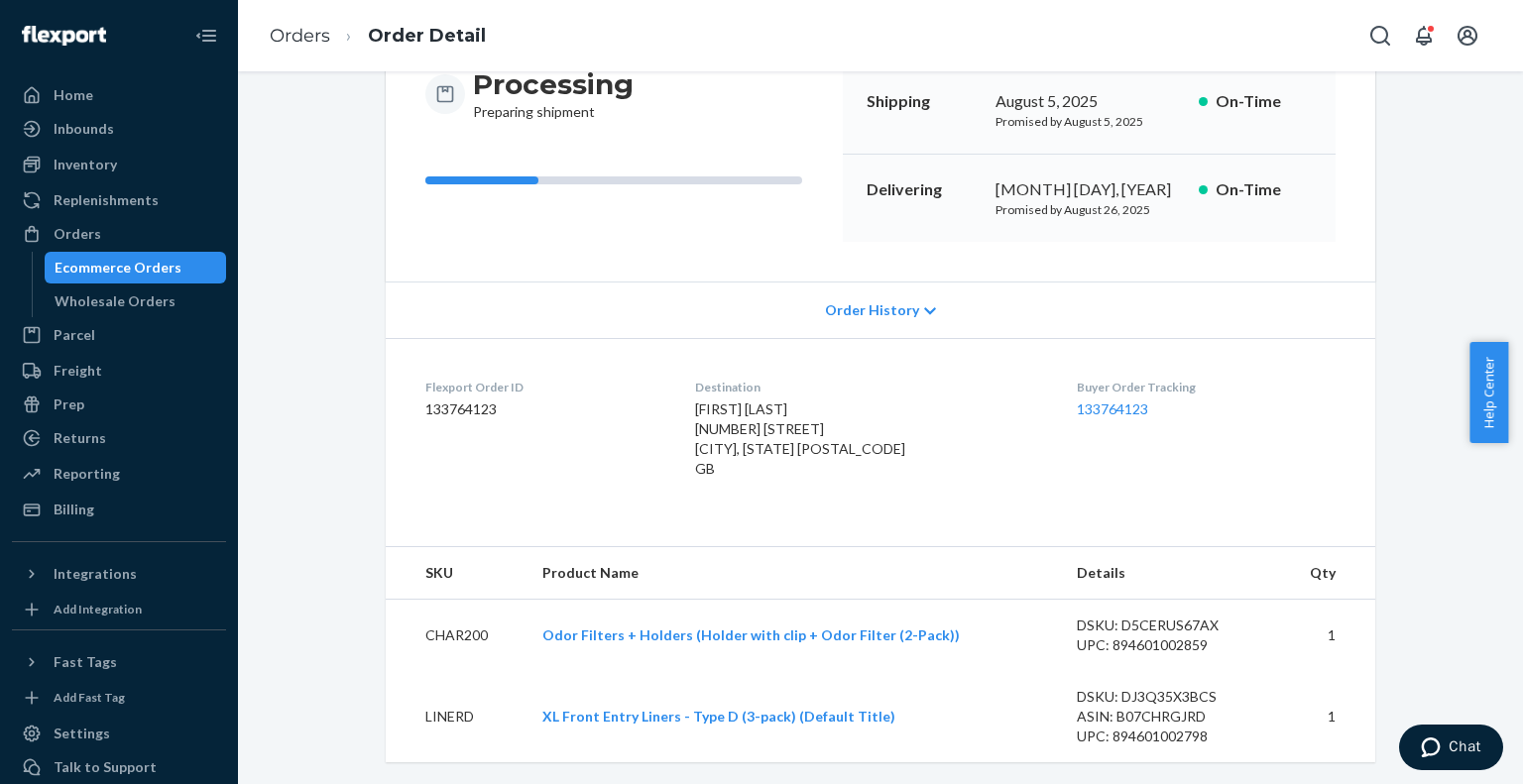 click on "Ecommerce Orders" at bounding box center [136, 268] 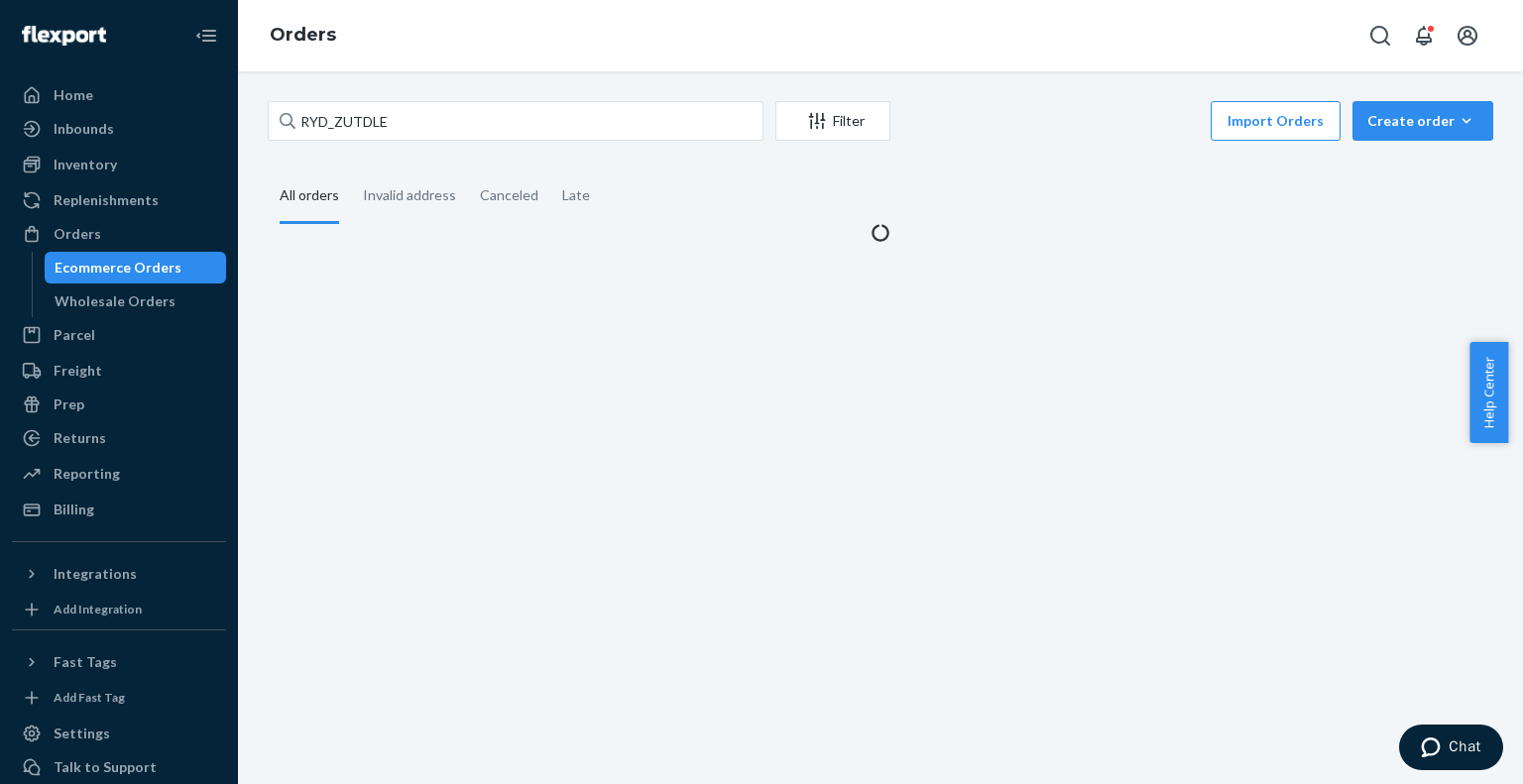 scroll, scrollTop: 0, scrollLeft: 0, axis: both 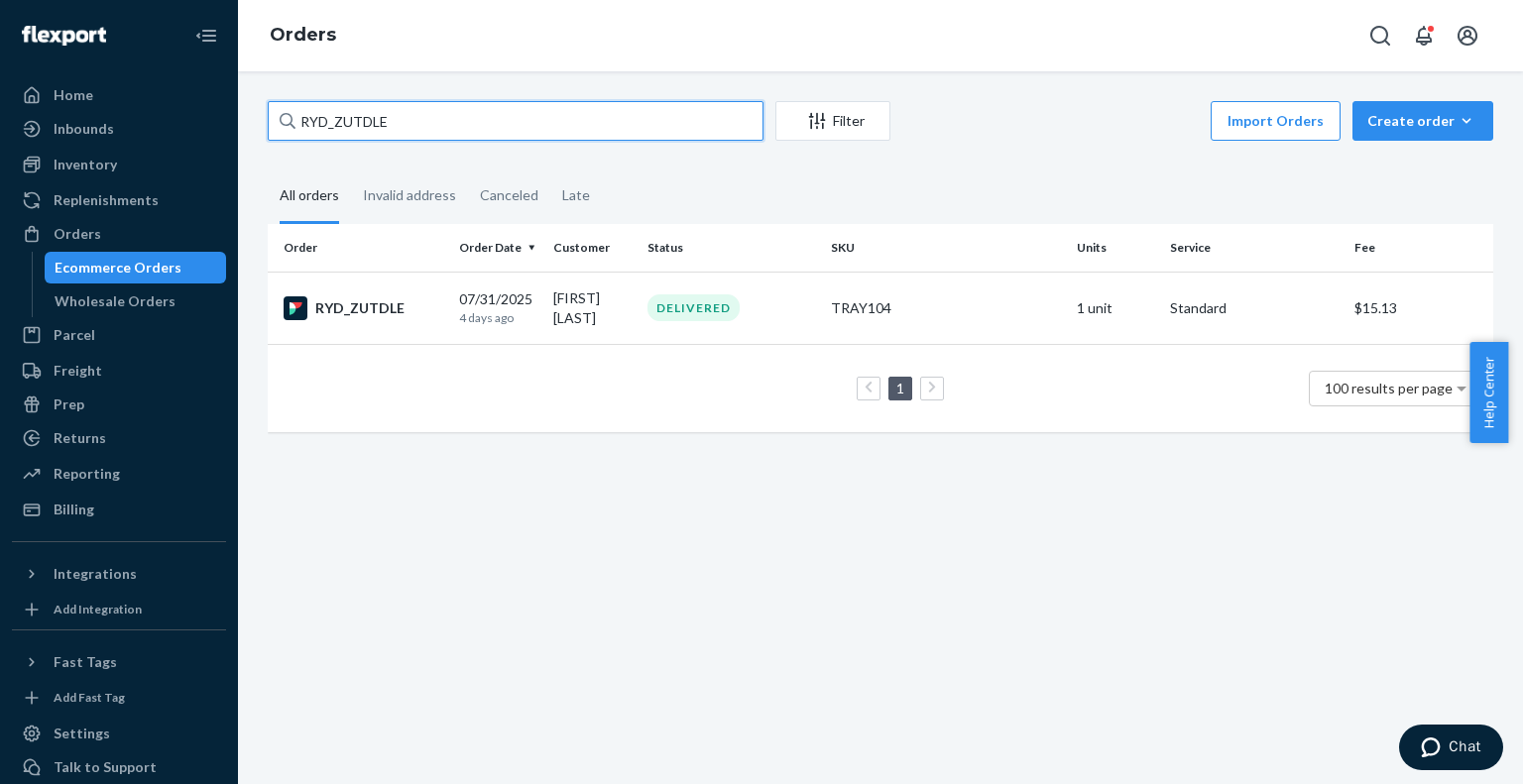 click on "RYD_ZUTDLE" at bounding box center (516, 121) 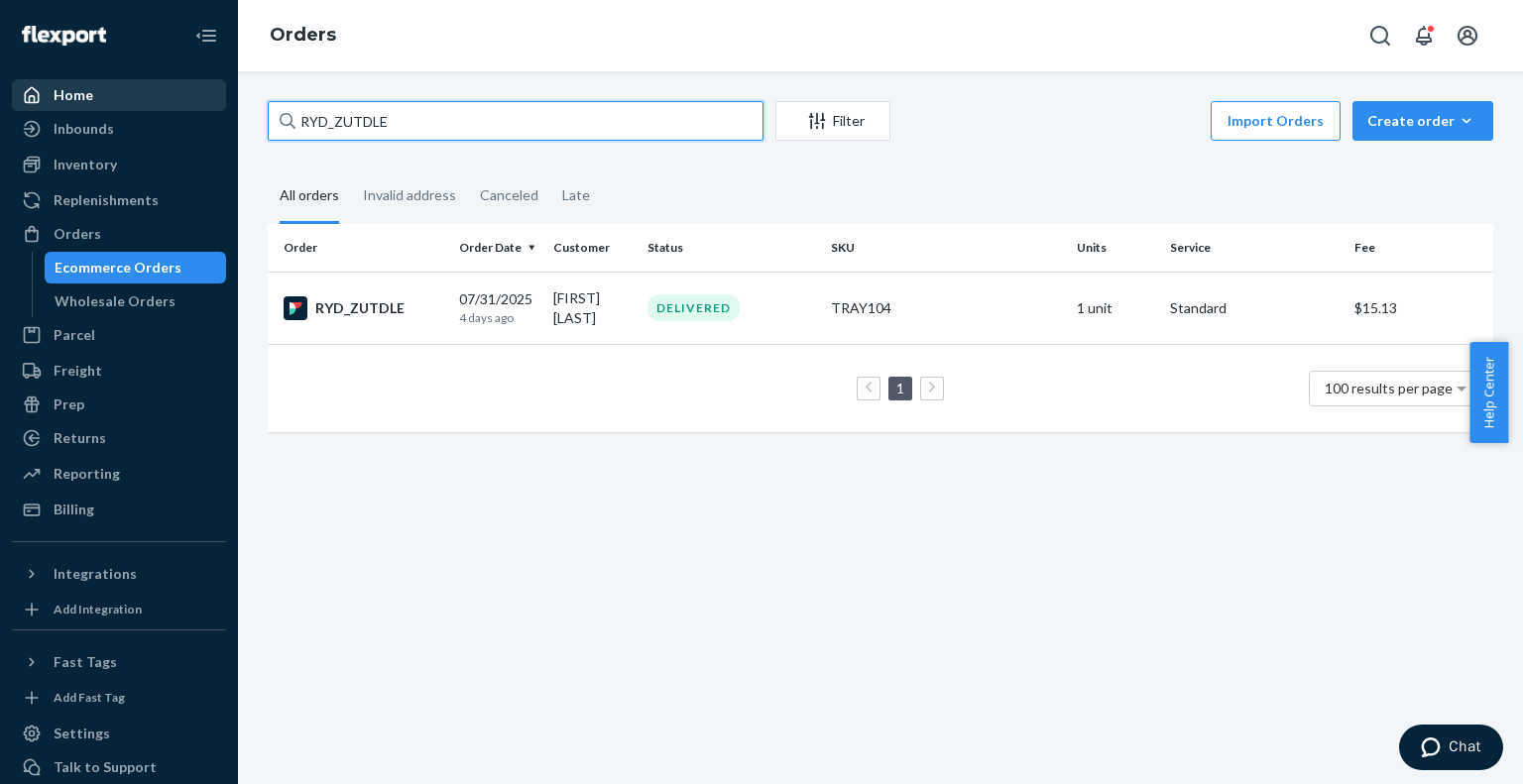 paste on "RJEZ5CXWGG" 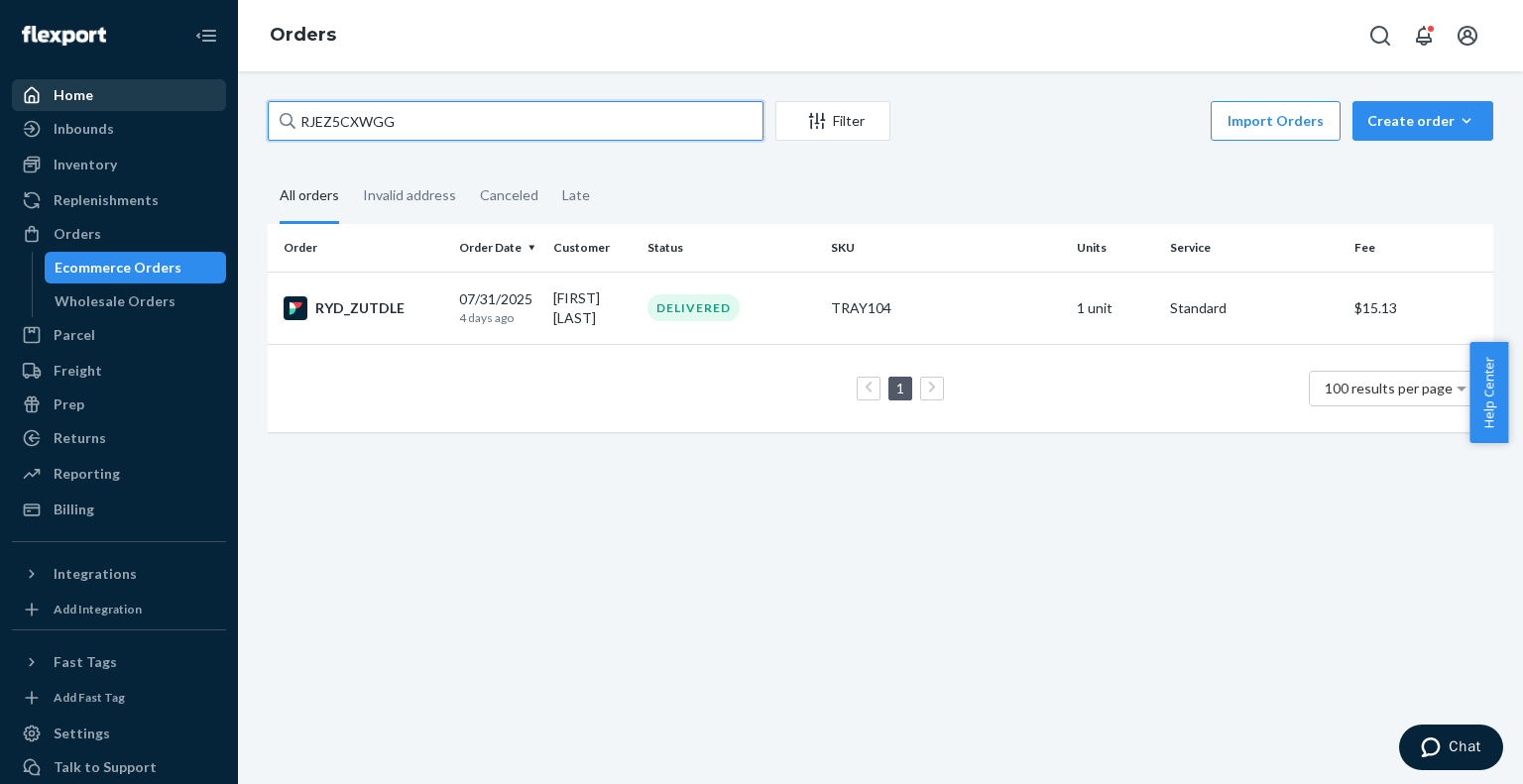 drag, startPoint x: 444, startPoint y: 114, endPoint x: 153, endPoint y: 106, distance: 291.10994 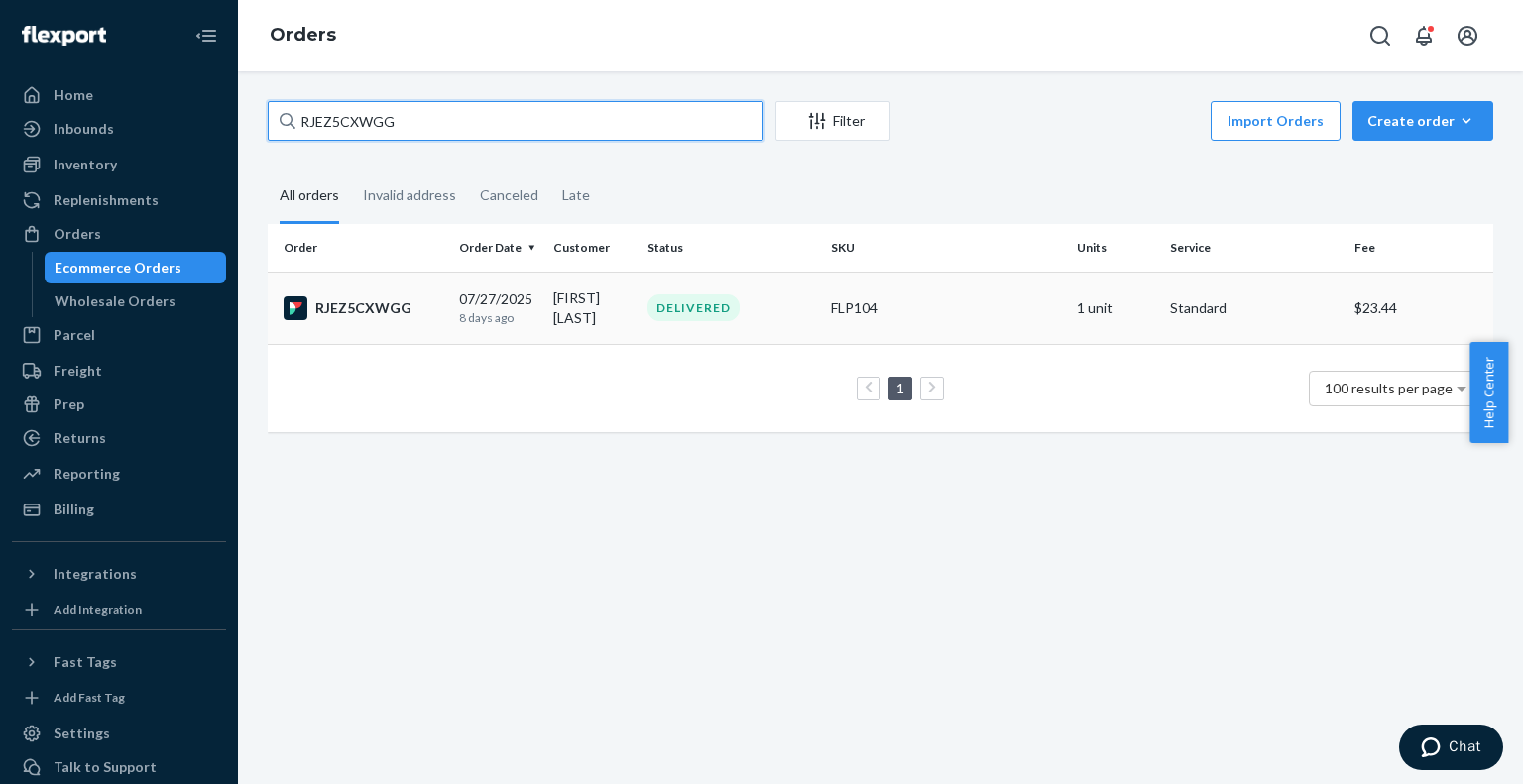 type on "RJEZ5CXWGG" 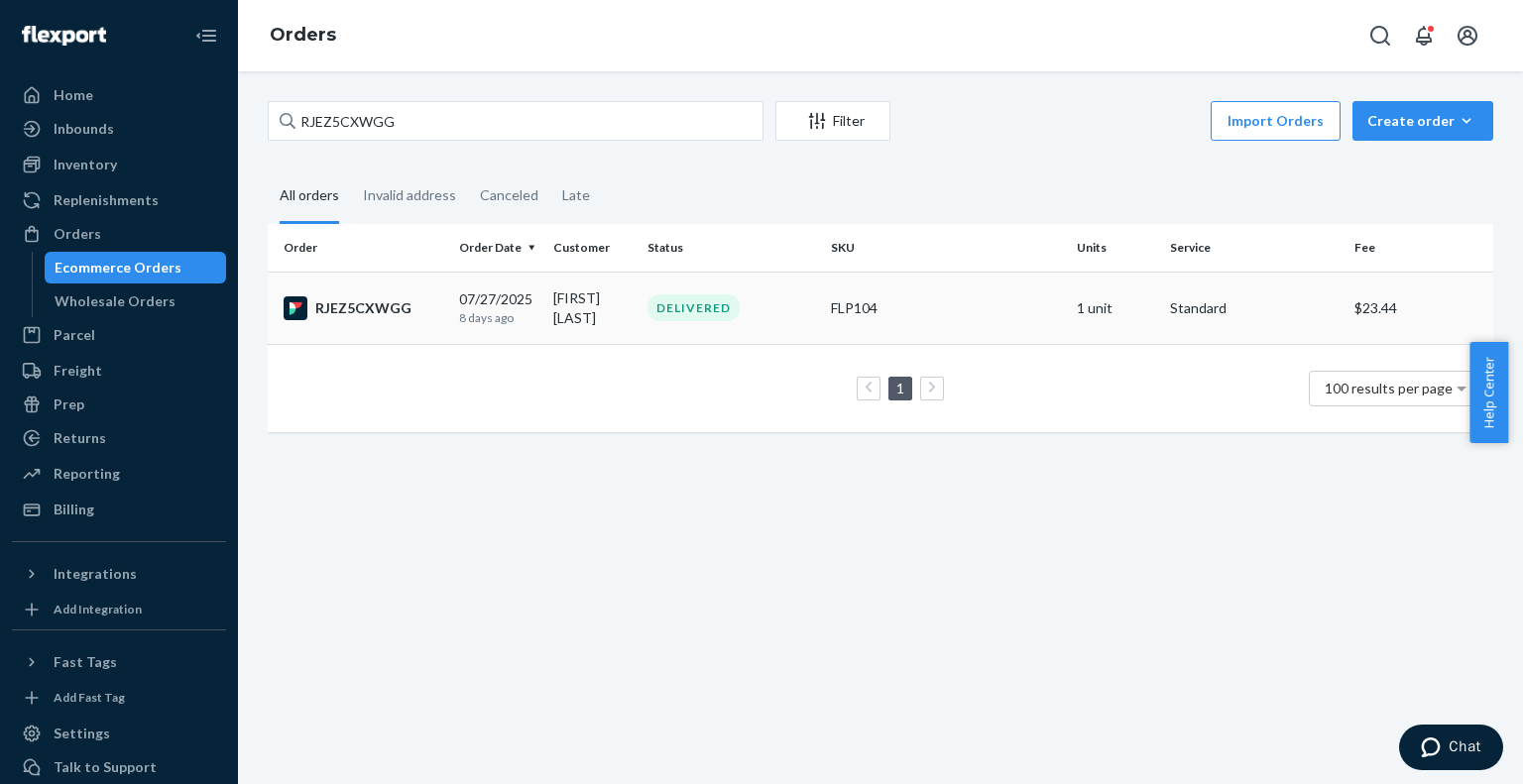 click on "RJEZ5CXWGG" at bounding box center [363, 308] 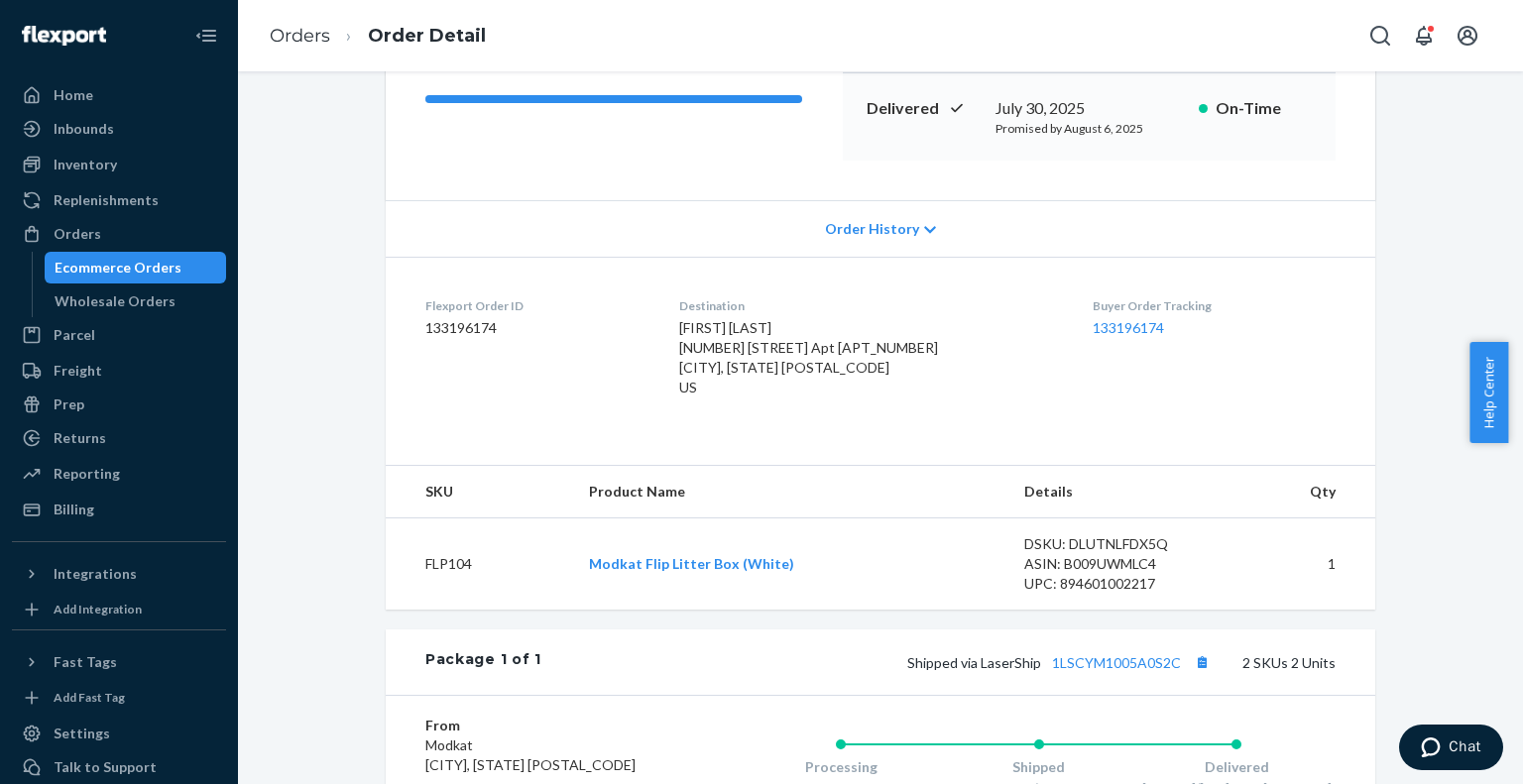 scroll, scrollTop: 496, scrollLeft: 0, axis: vertical 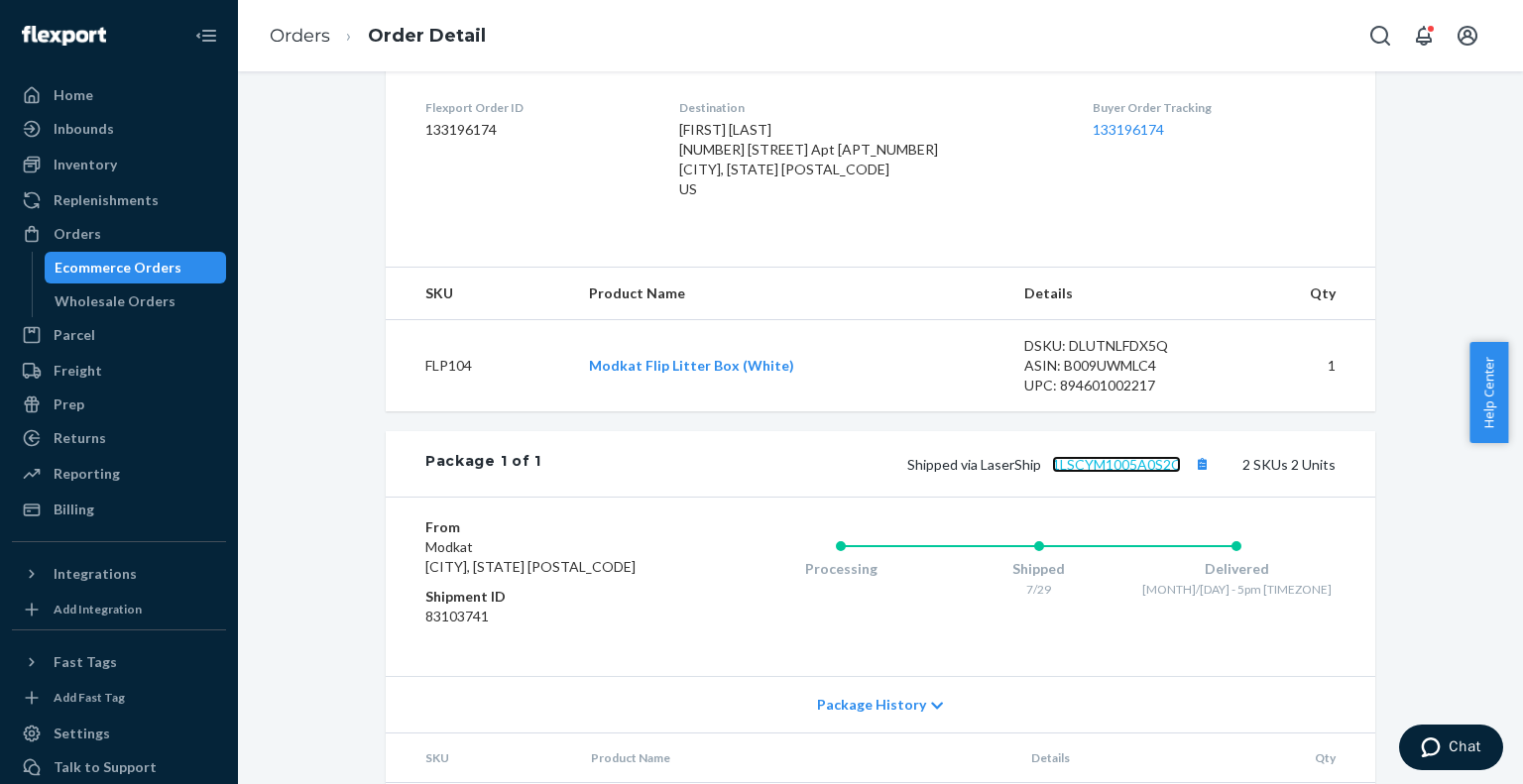 click on "1LSCYM1005A0S2C" at bounding box center (1116, 464) 